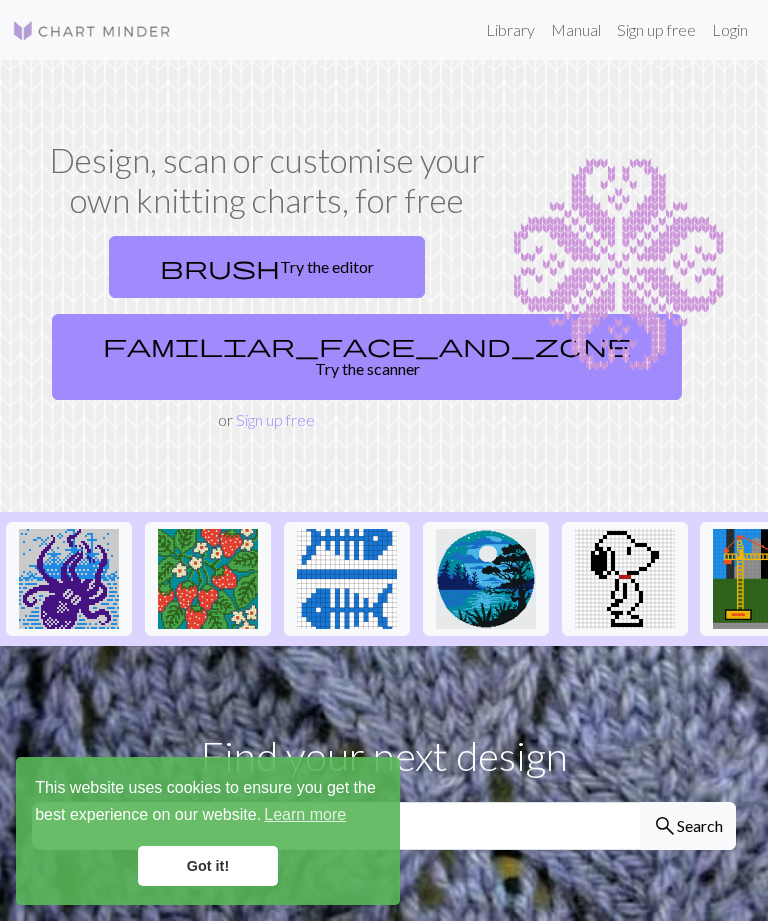 scroll, scrollTop: 0, scrollLeft: 0, axis: both 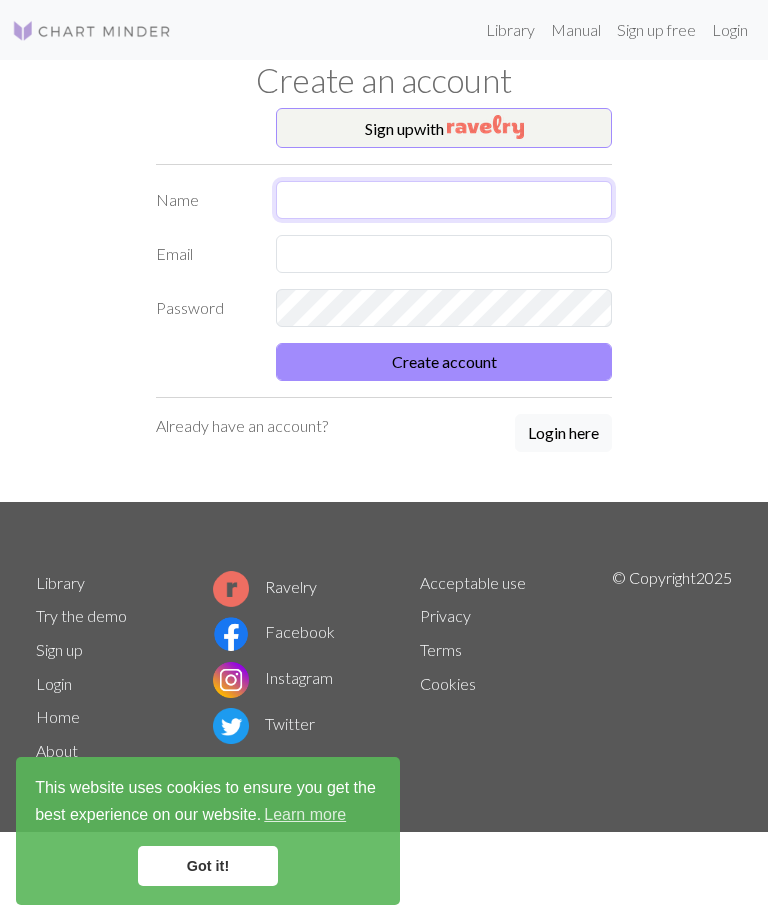click at bounding box center [444, 200] 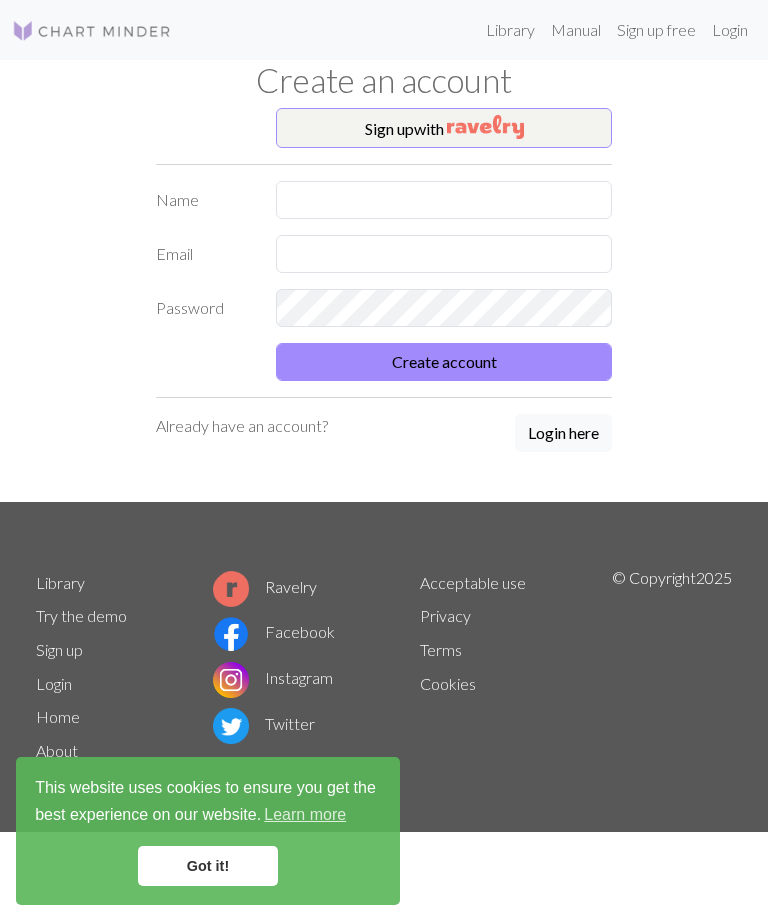 click at bounding box center (485, 127) 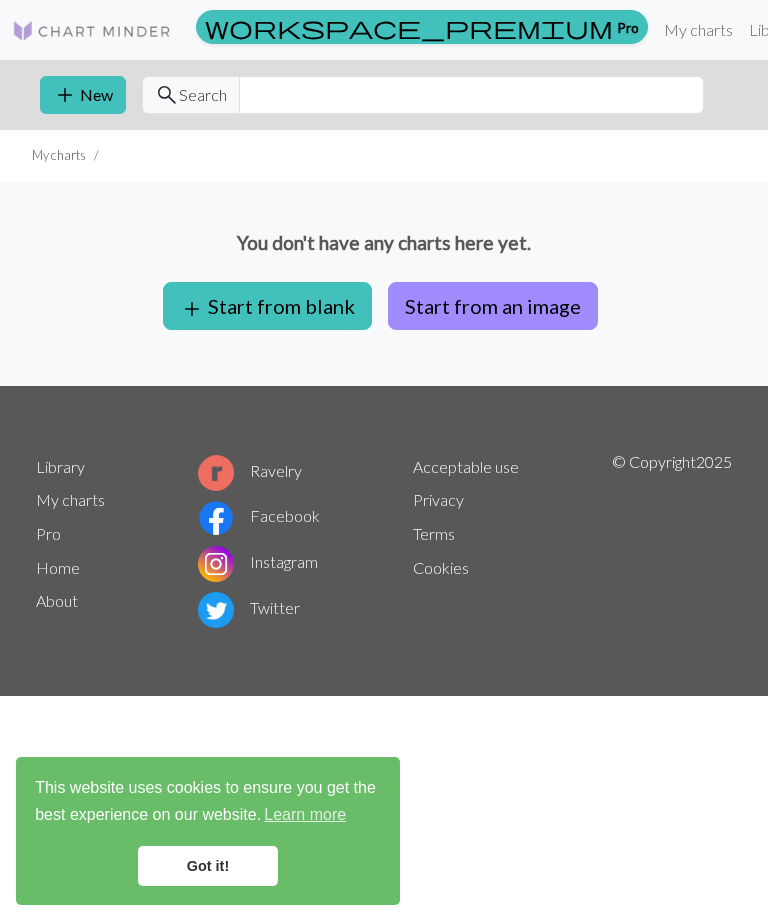 click on "Start from an image" at bounding box center [493, 306] 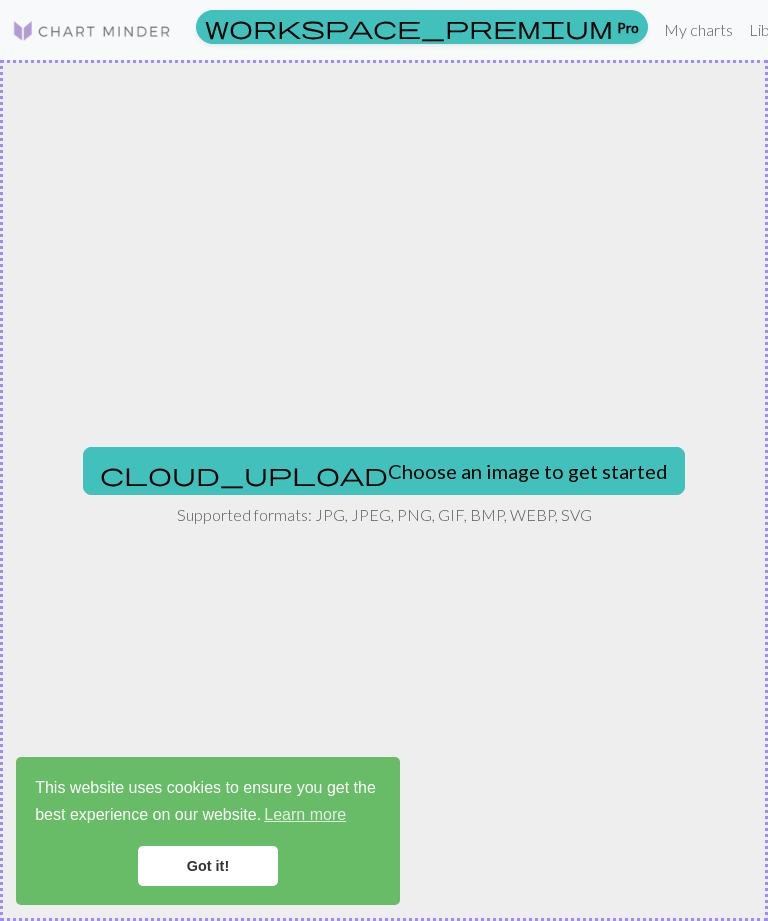 click on "cloud_upload  Choose an image to get started" at bounding box center (384, 471) 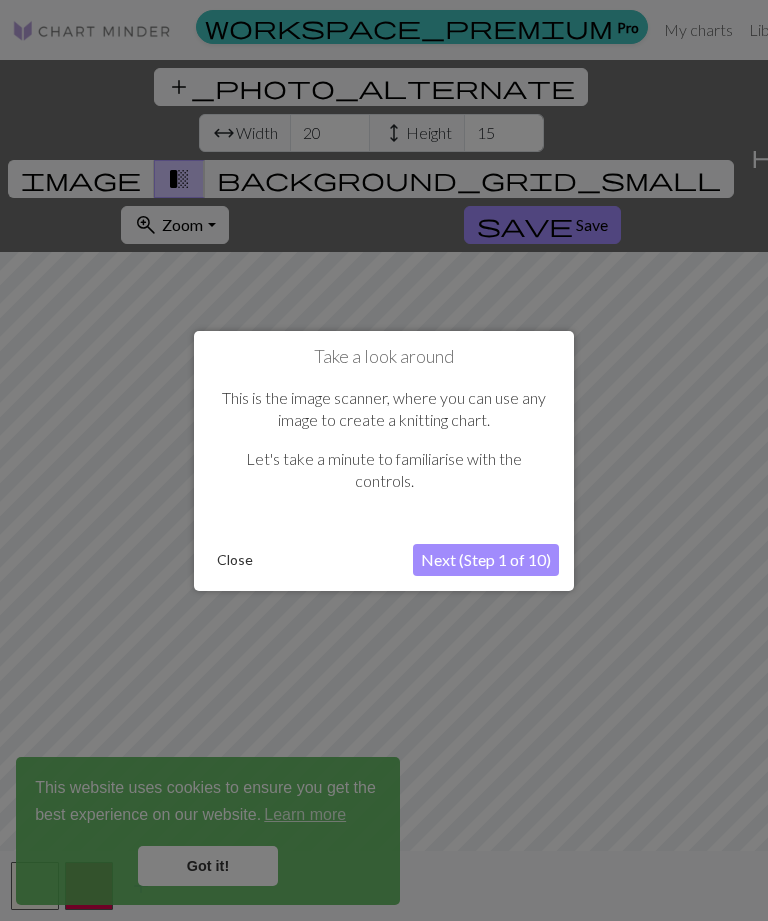 click on "Next (Step 1 of 10)" at bounding box center (486, 560) 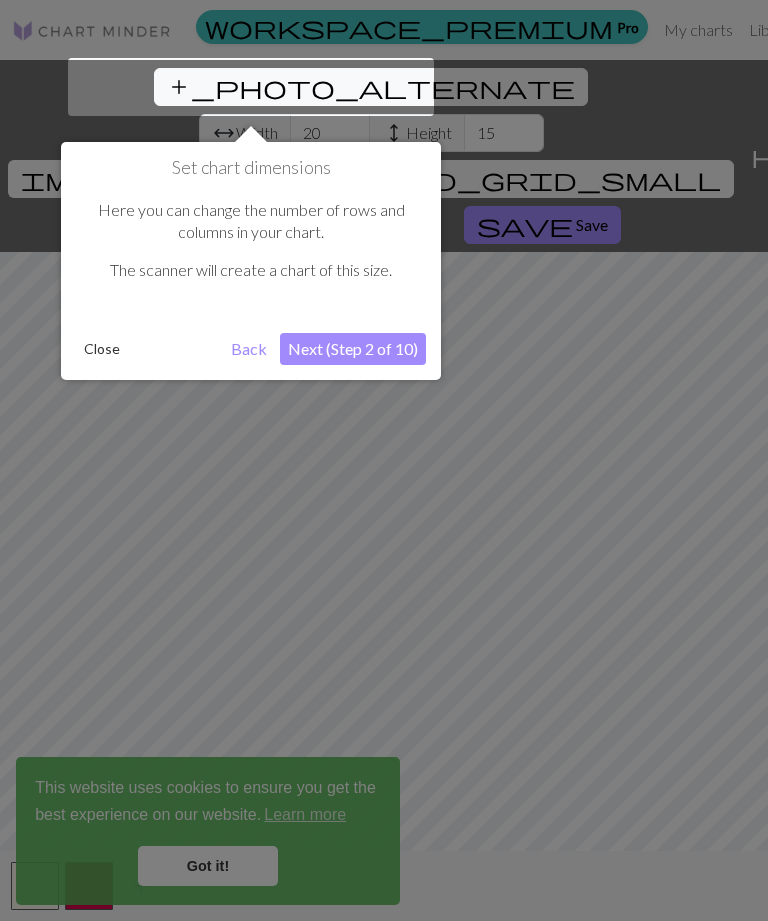 scroll, scrollTop: 38, scrollLeft: 0, axis: vertical 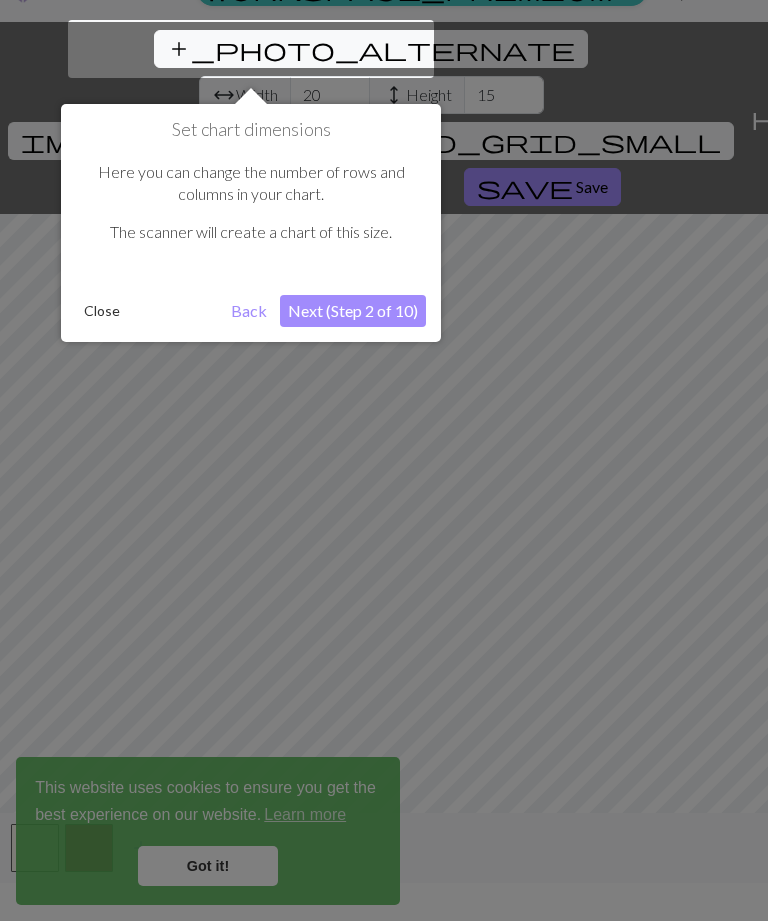 click on "Next (Step 2 of 10)" at bounding box center [353, 311] 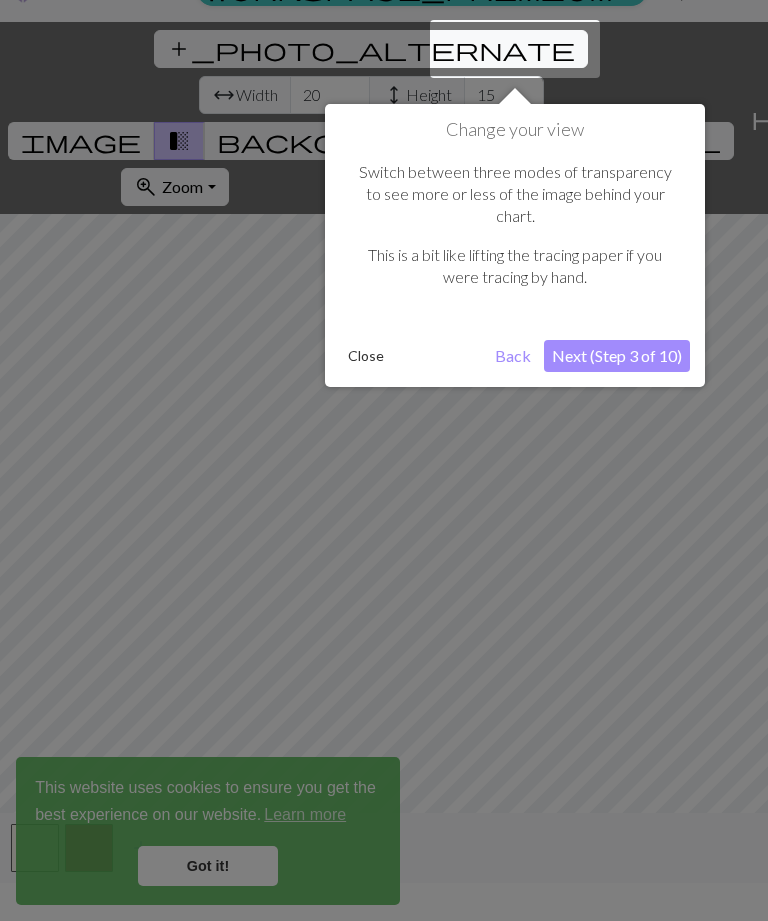 click on "Next (Step 3 of 10)" at bounding box center (617, 356) 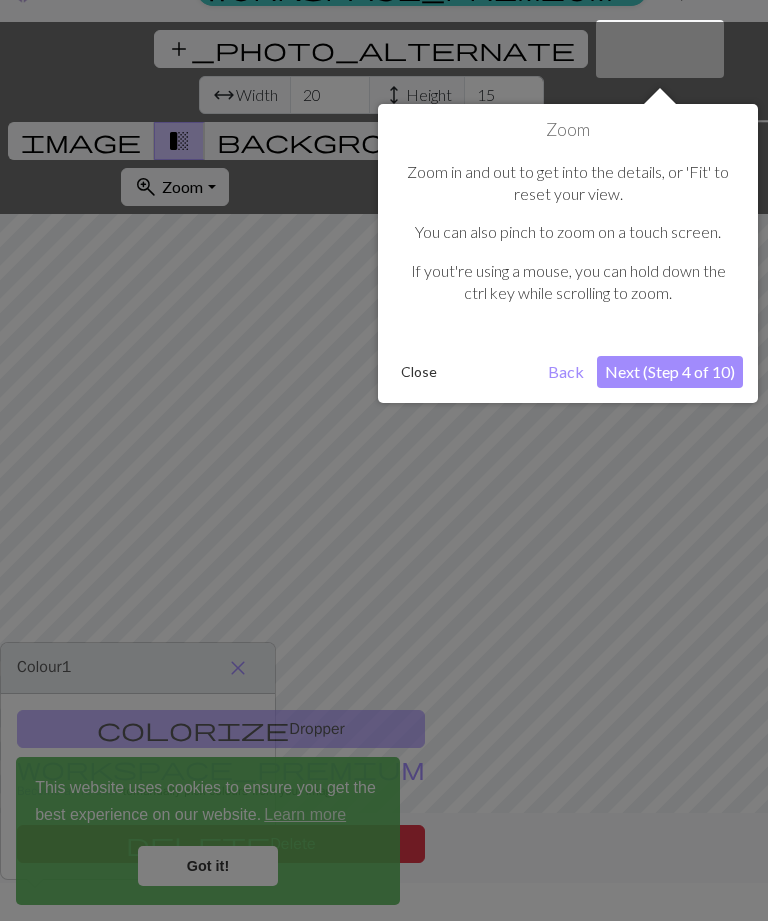 click on "Next (Step 4 of 10)" at bounding box center (670, 372) 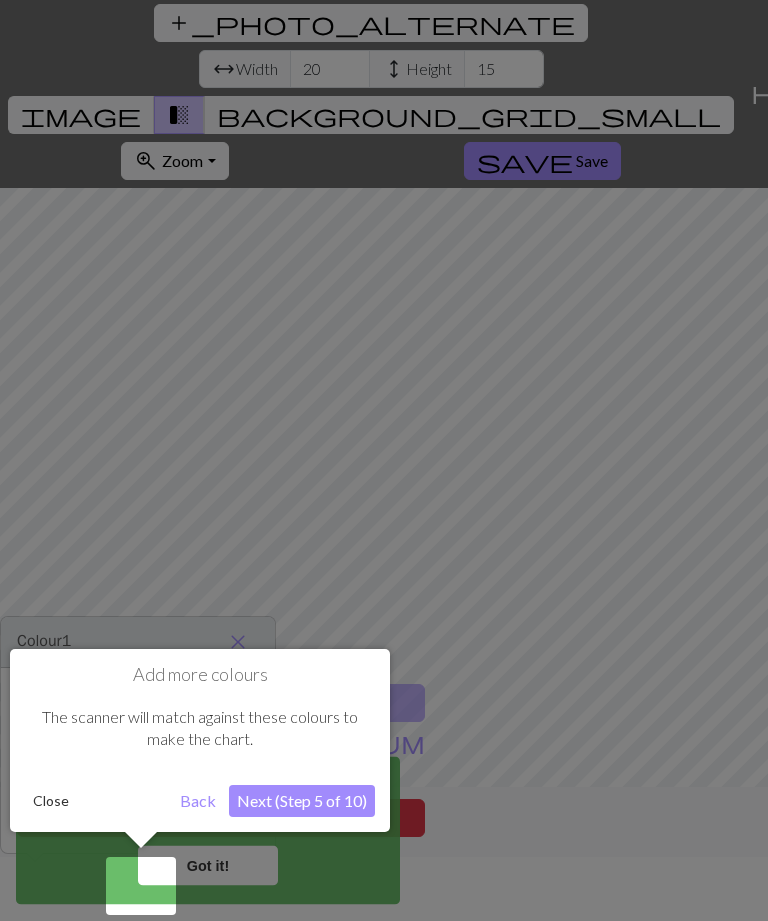 scroll, scrollTop: 64, scrollLeft: 0, axis: vertical 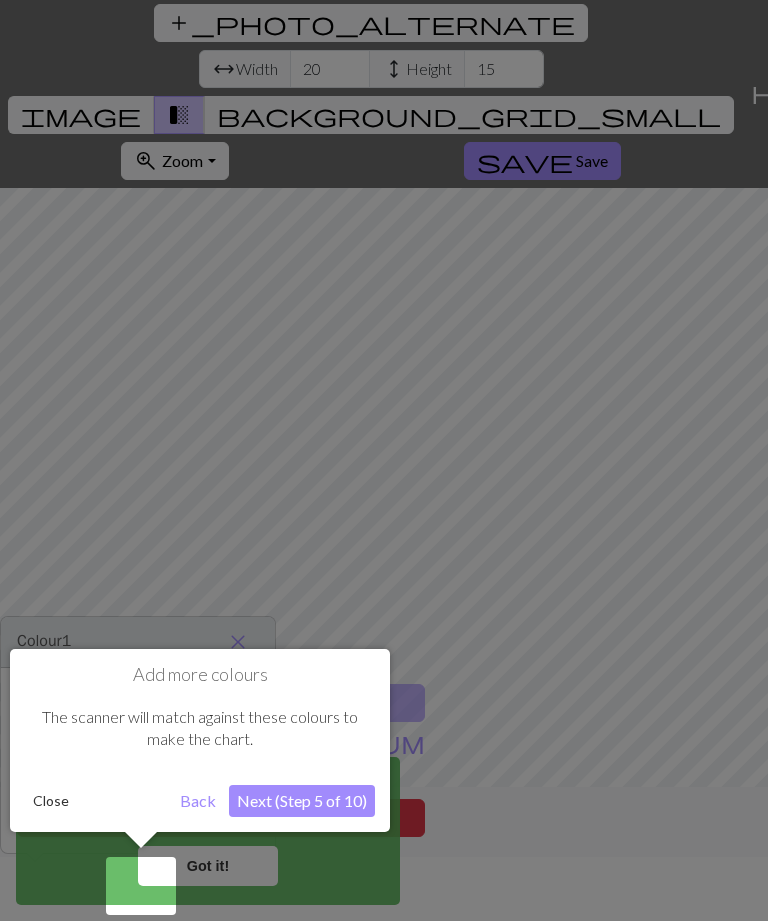 click on "Next (Step 5 of 10)" at bounding box center [302, 801] 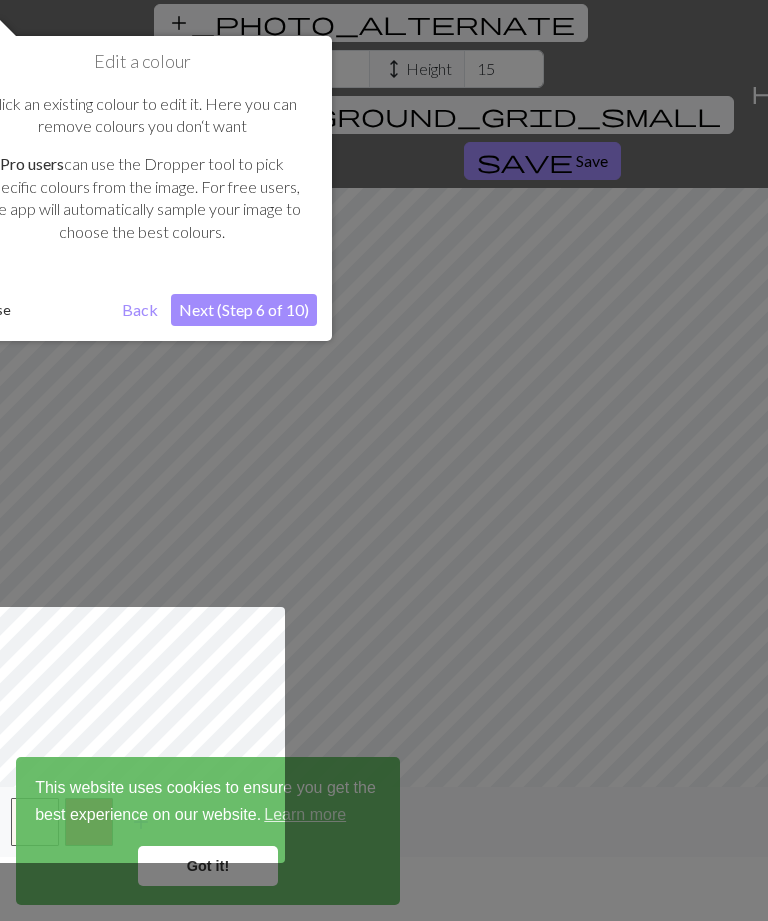 click on "Next (Step 6 of 10)" at bounding box center (244, 310) 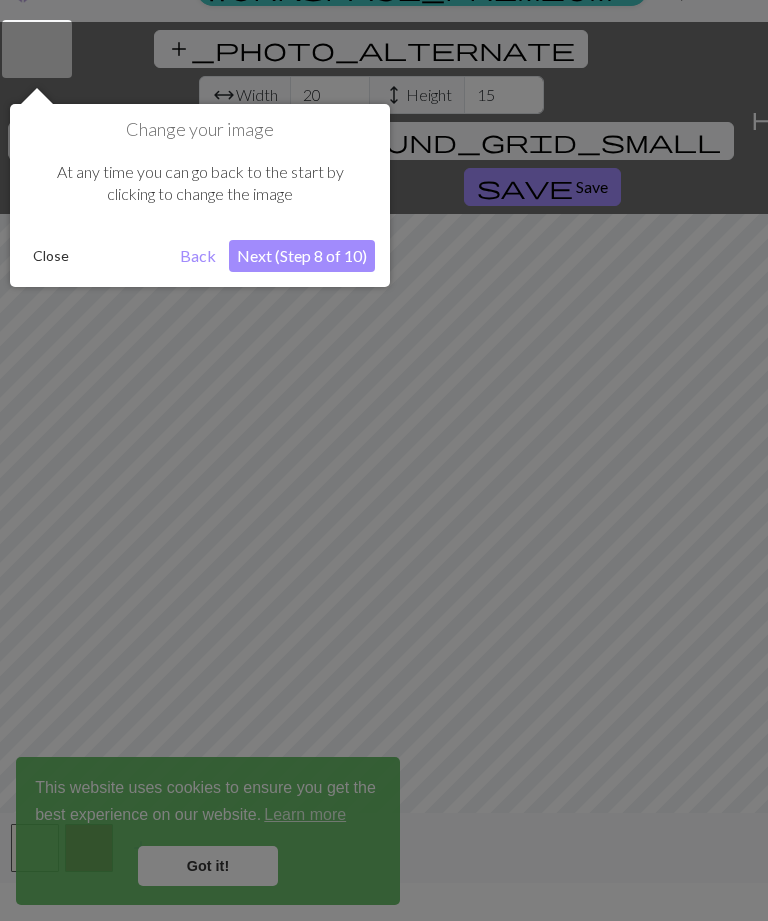 click on "Next (Step 8 of 10)" at bounding box center (302, 256) 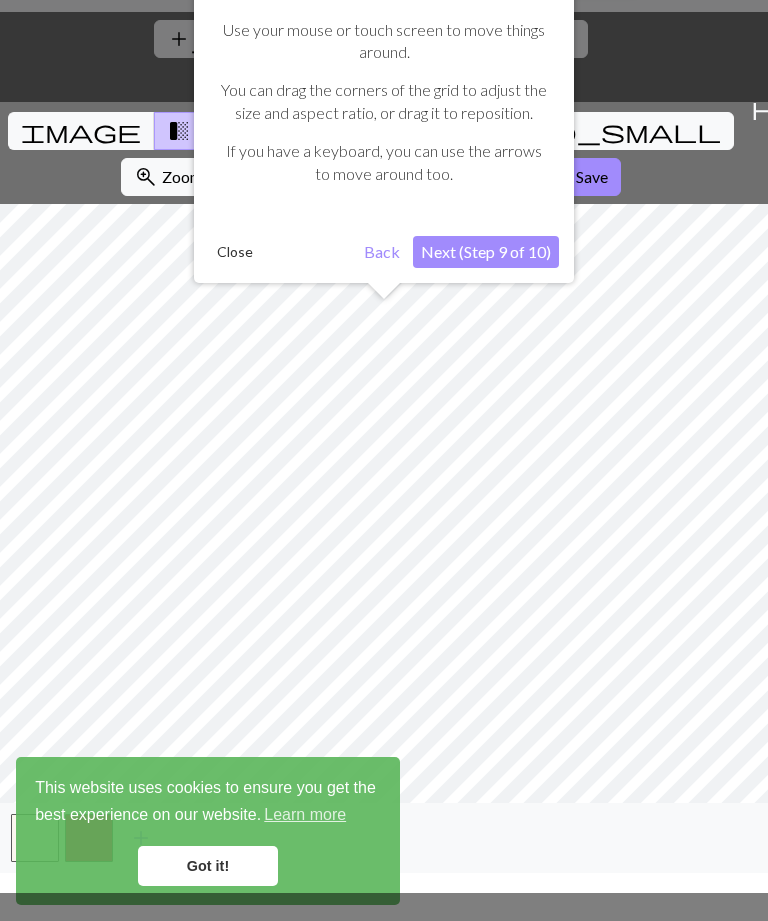 scroll, scrollTop: 64, scrollLeft: 0, axis: vertical 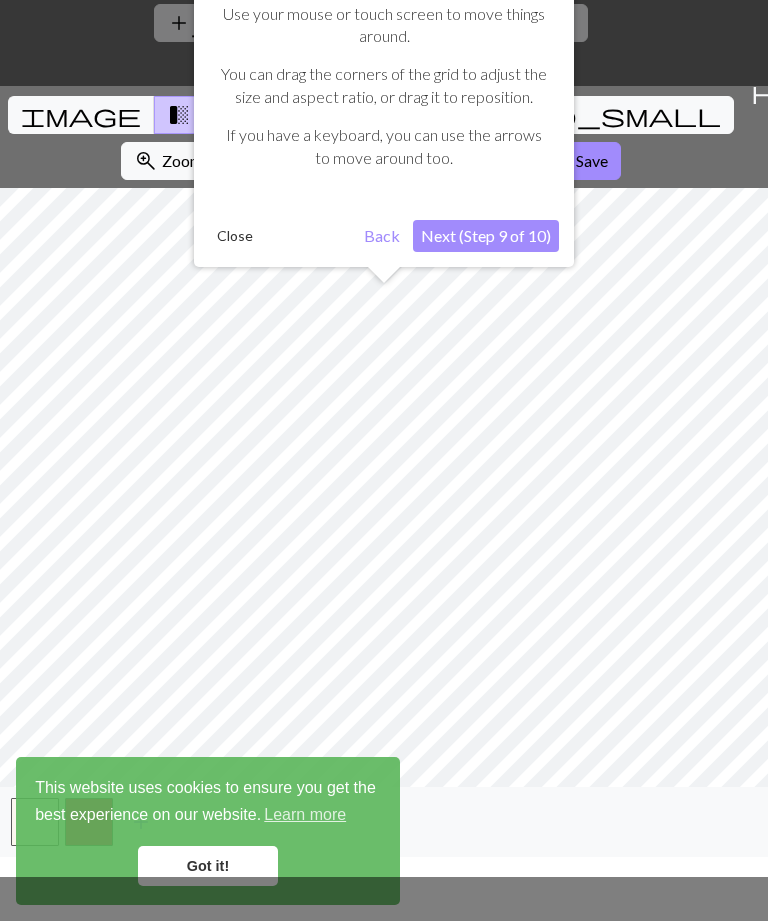 click on "Next (Step 9 of 10)" at bounding box center [486, 236] 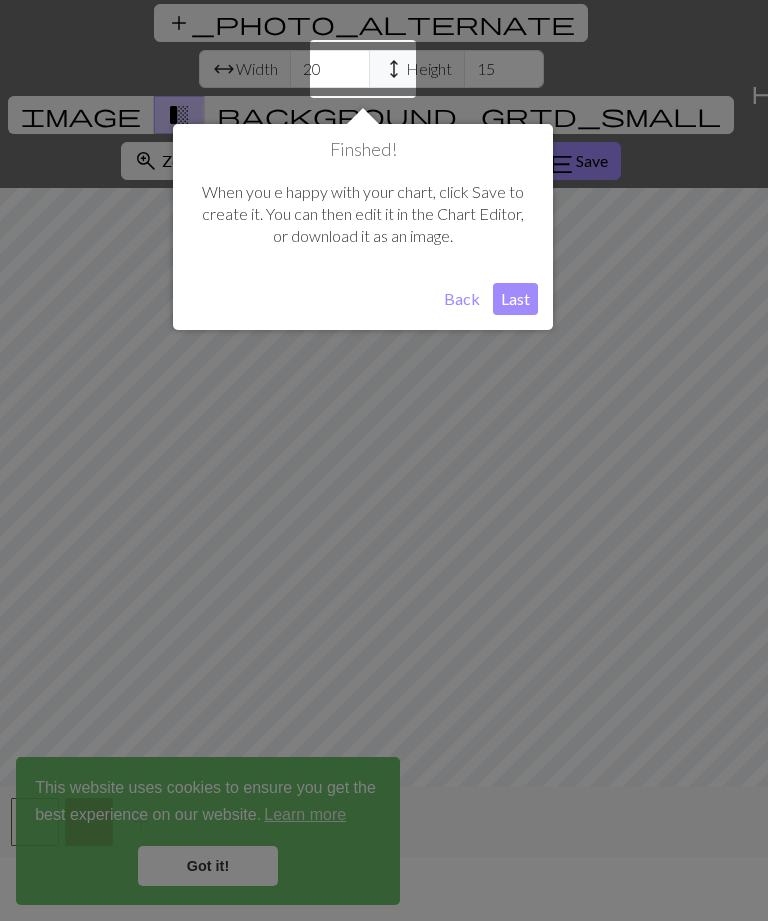 click on "Last" at bounding box center [515, 299] 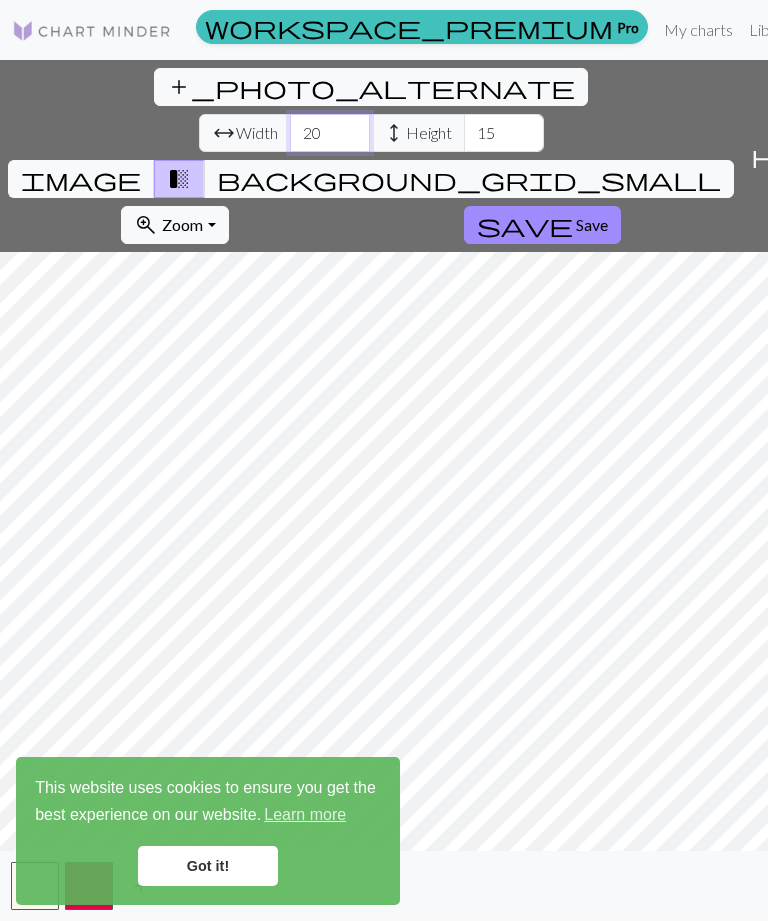 click on "20" at bounding box center [330, 133] 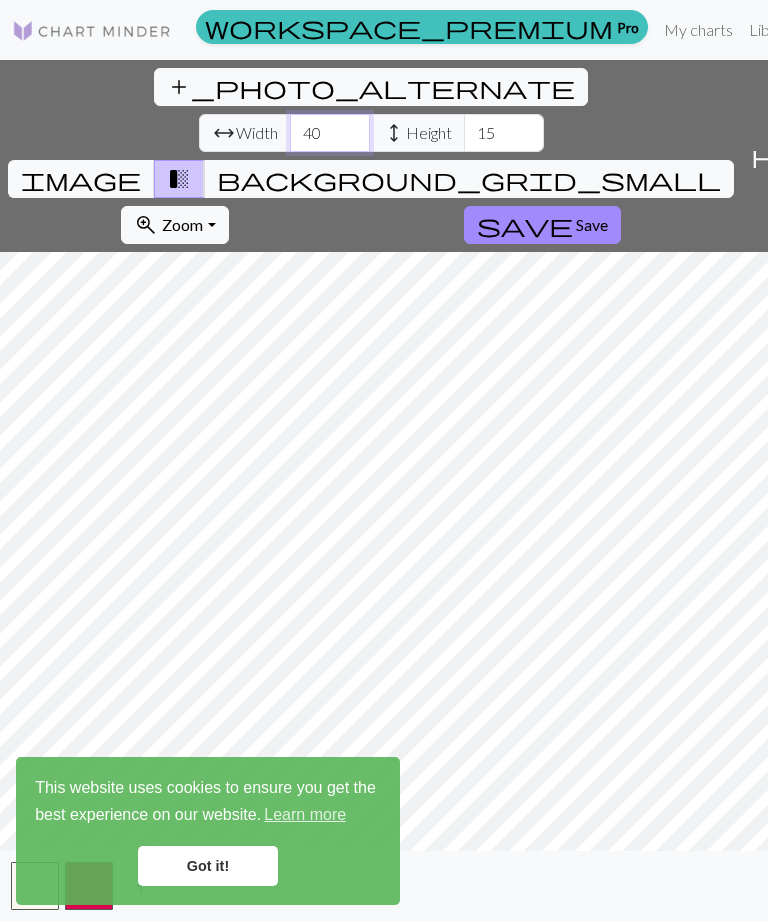 type on "4" 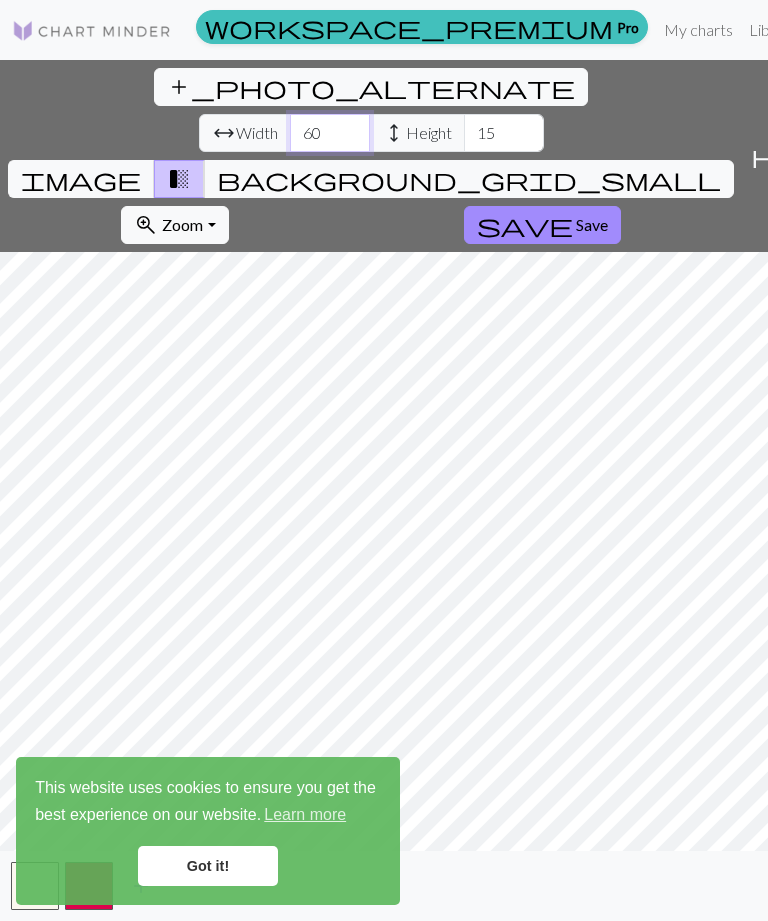 type on "60" 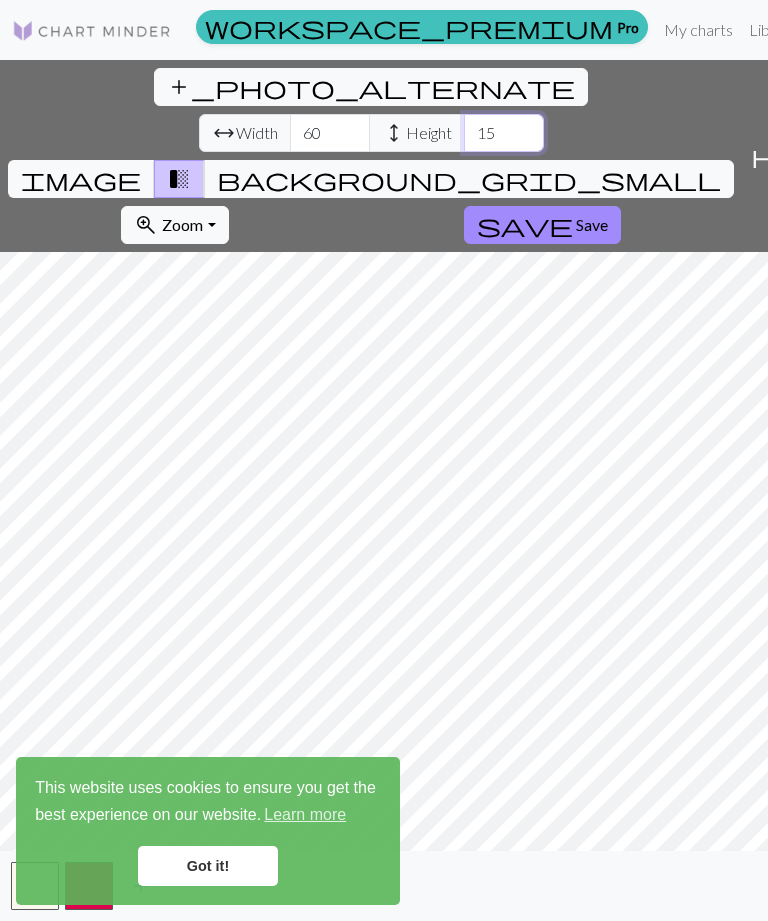 click on "15" at bounding box center [504, 133] 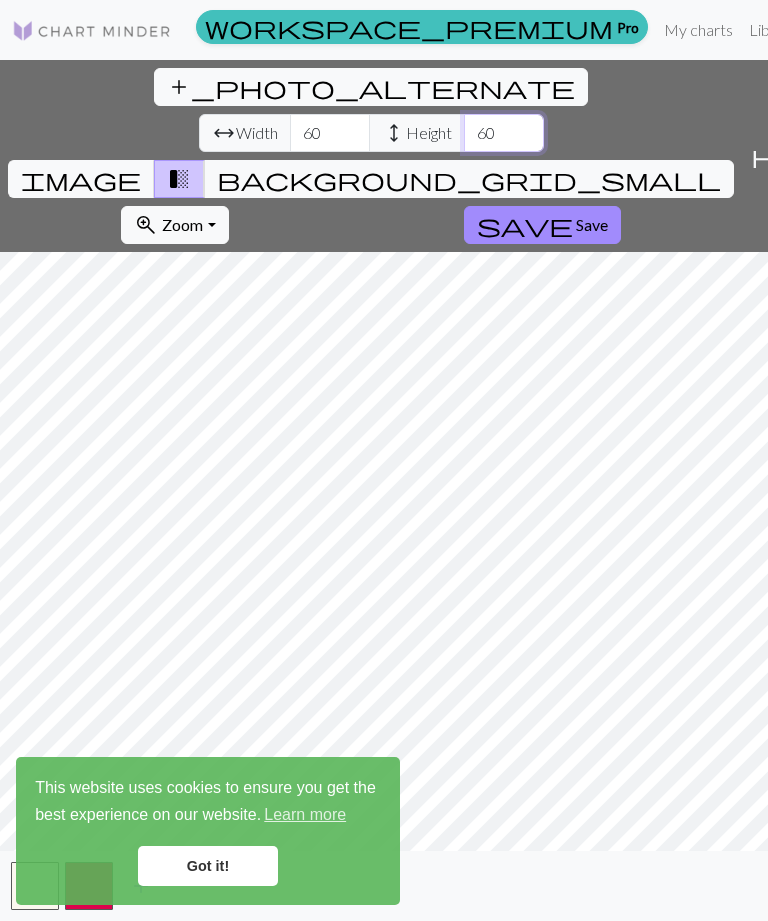 type on "60" 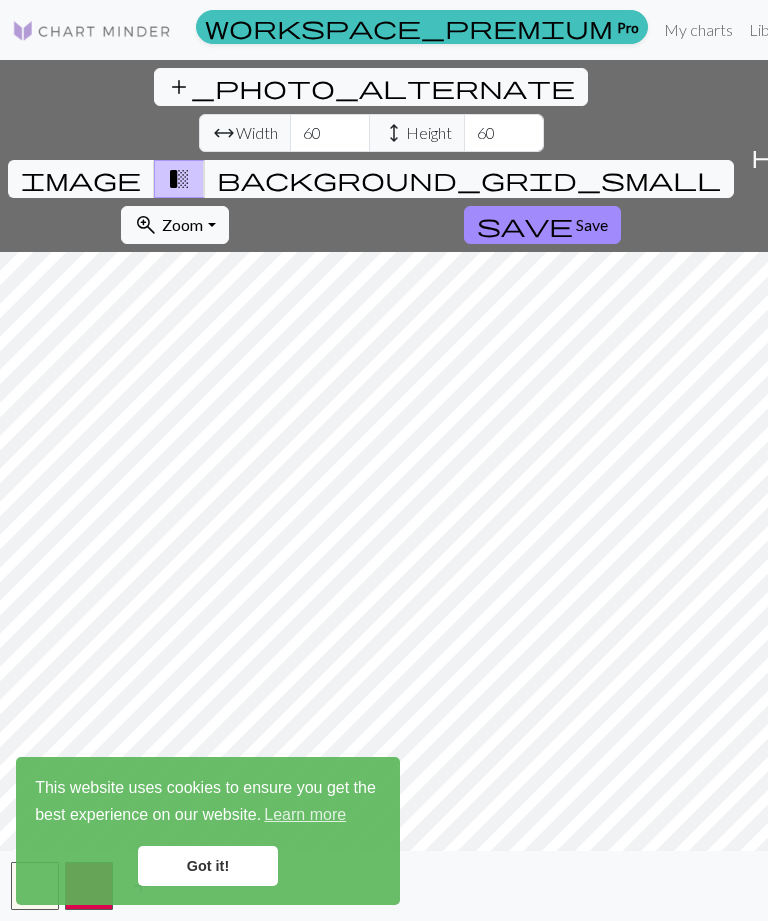 click on "Got it!" at bounding box center [208, 866] 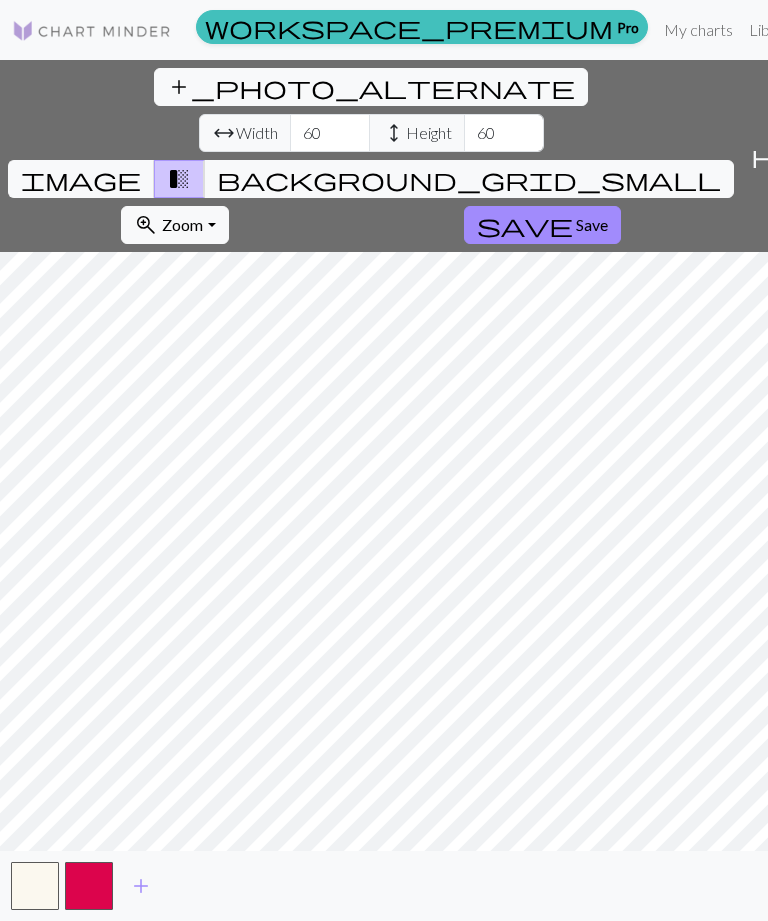 click on "add" at bounding box center [141, 886] 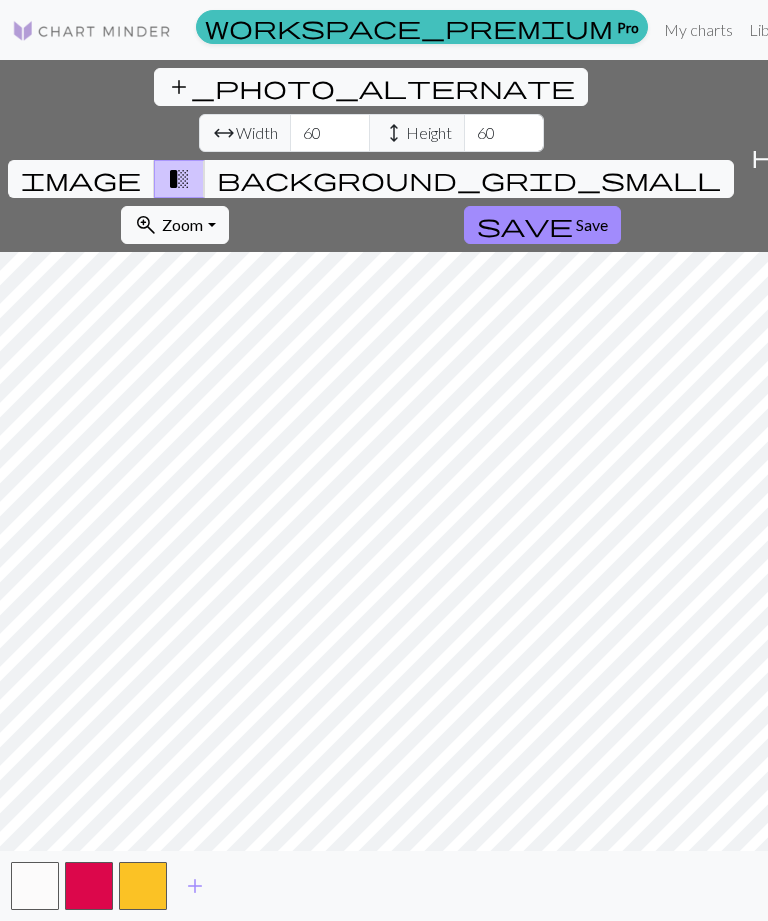 click on "background_grid_small" at bounding box center (469, 179) 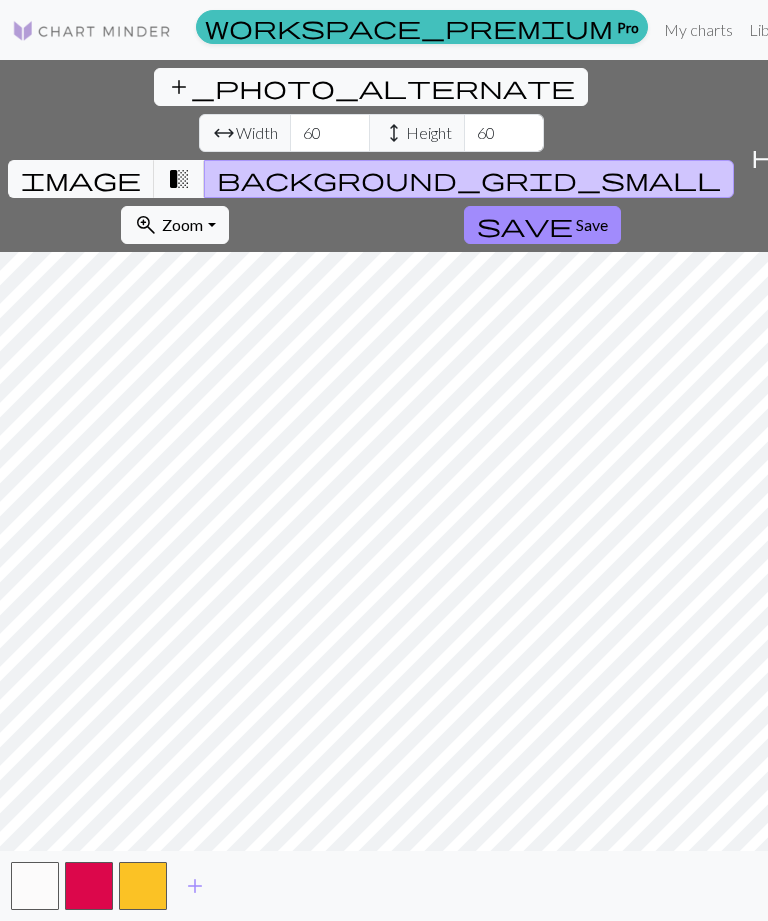 click on "transition_fade" at bounding box center (179, 179) 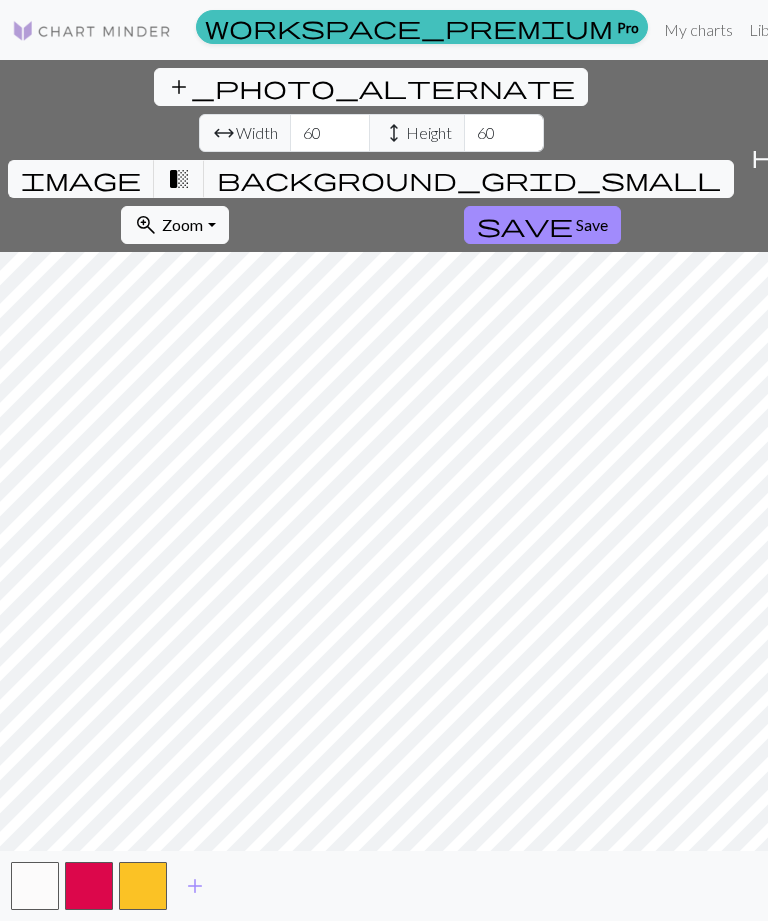 click on "Save" at bounding box center (592, 224) 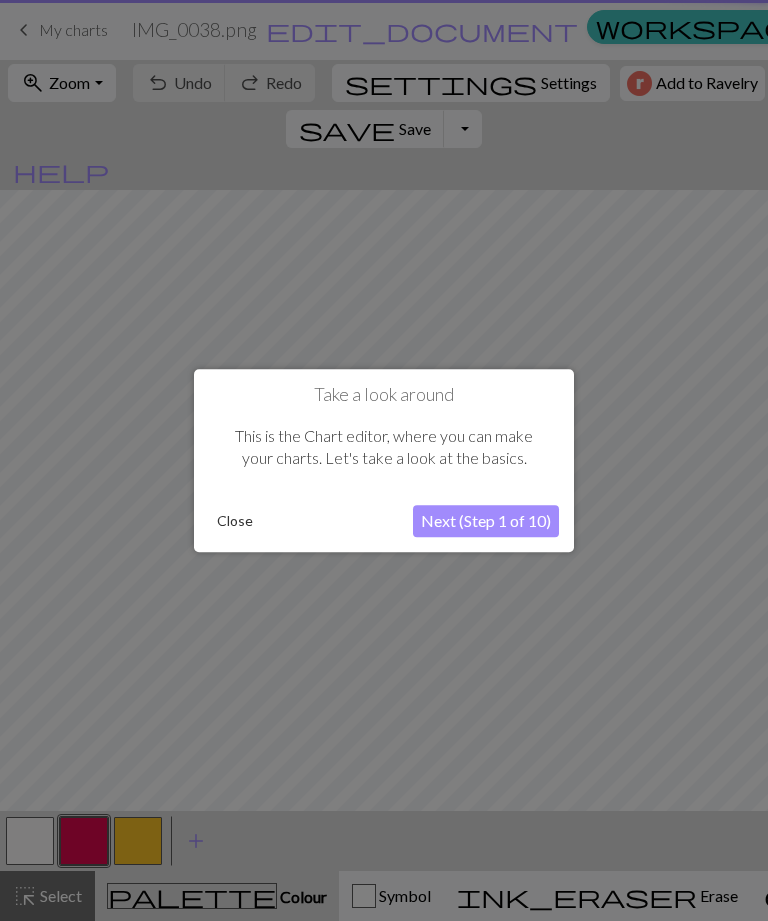 scroll, scrollTop: 0, scrollLeft: 0, axis: both 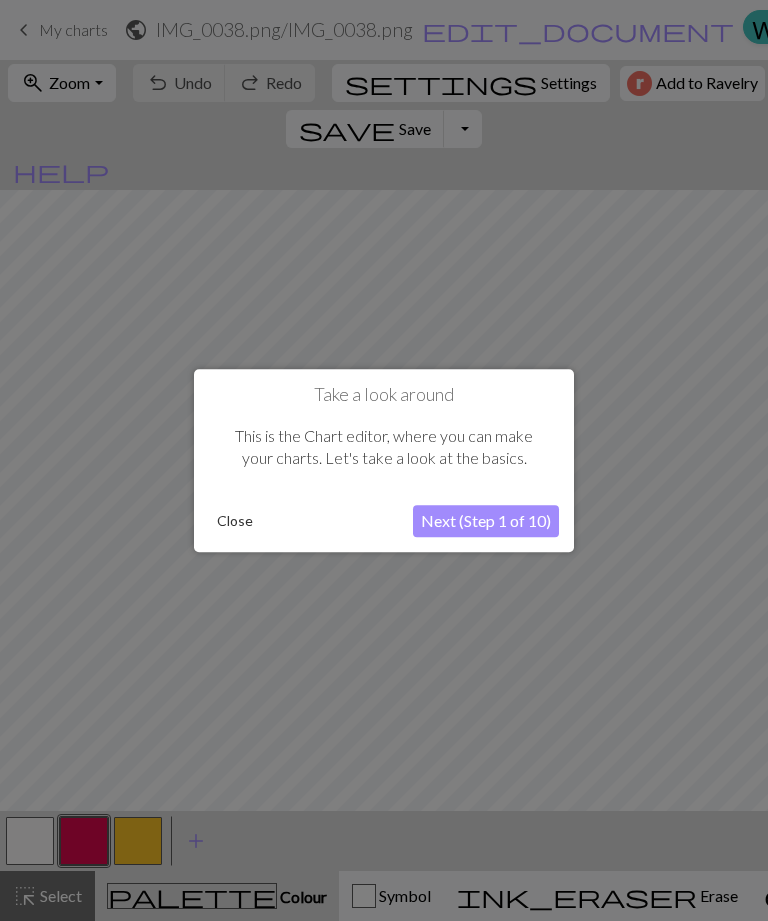 click on "Next (Step 1 of 10)" at bounding box center [486, 521] 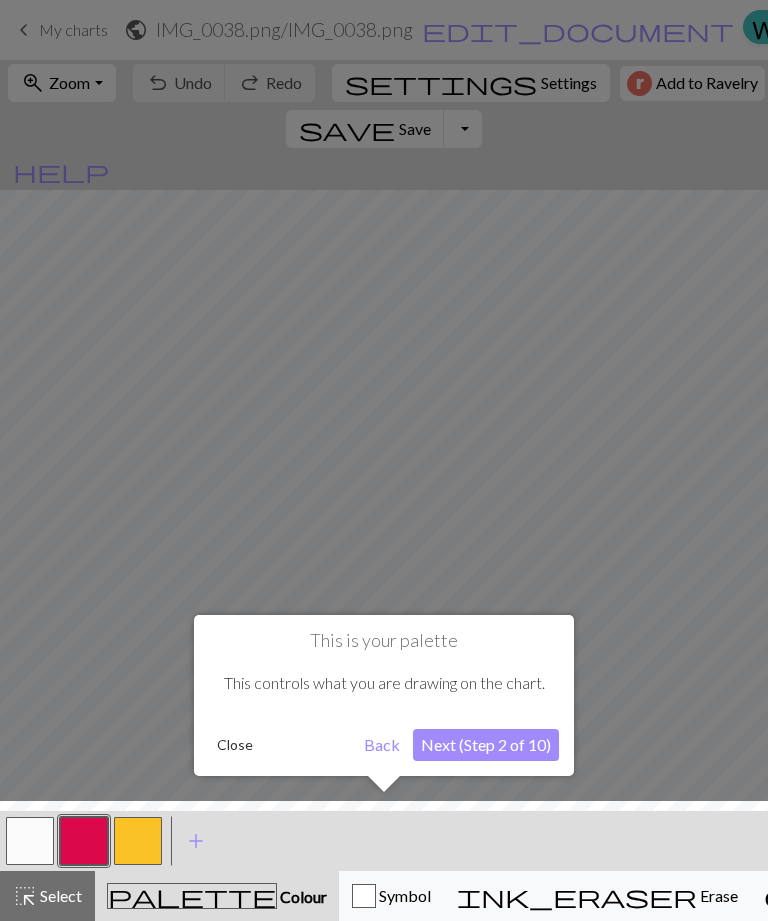 click on "Next (Step 2 of 10)" at bounding box center [486, 745] 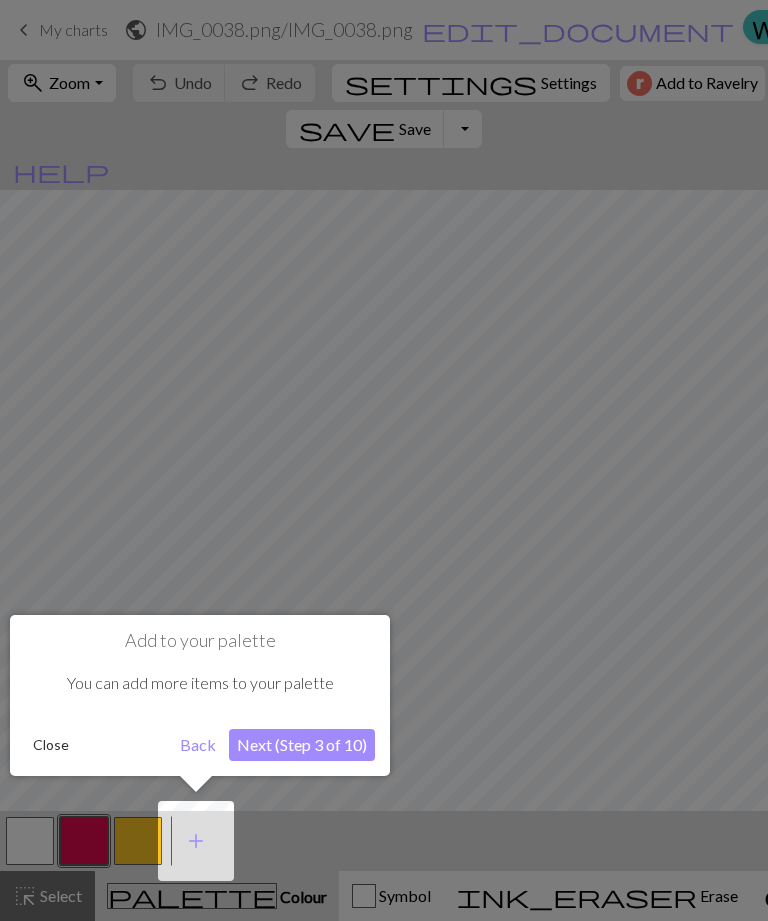 click on "Next (Step 3 of 10)" at bounding box center (302, 745) 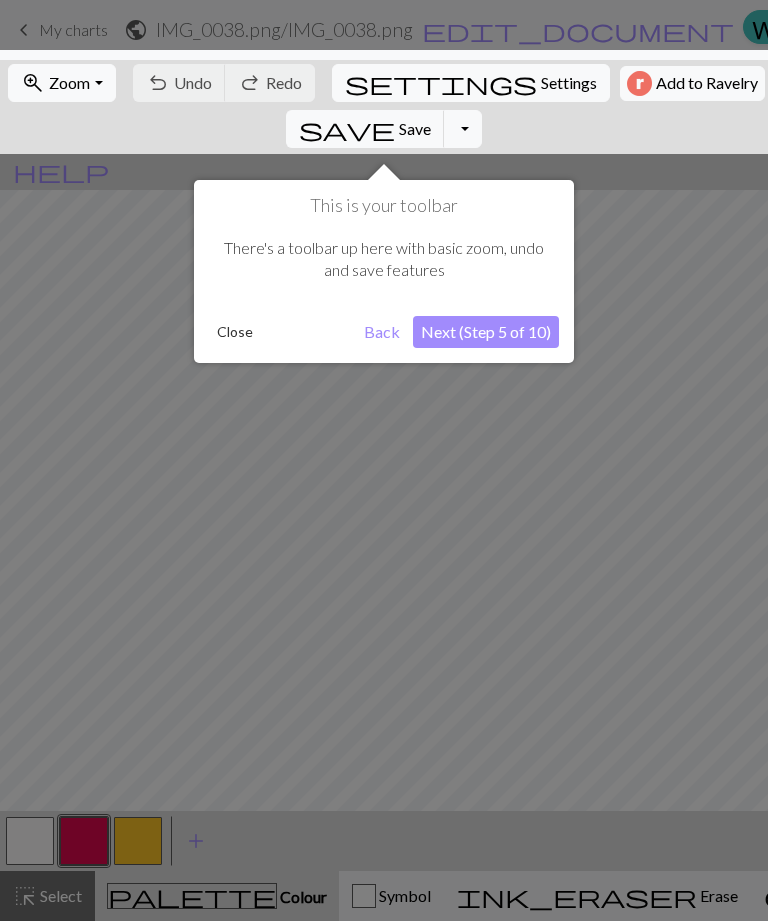 click on "Next (Step 5 of 10)" at bounding box center [486, 332] 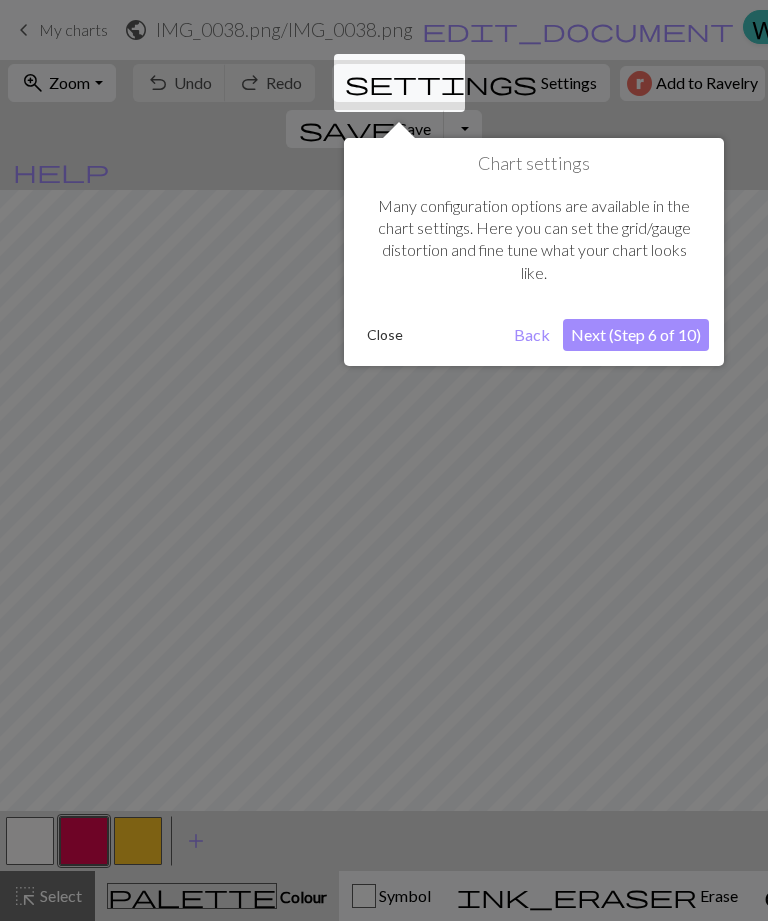 click on "Next (Step 6 of 10)" at bounding box center (636, 335) 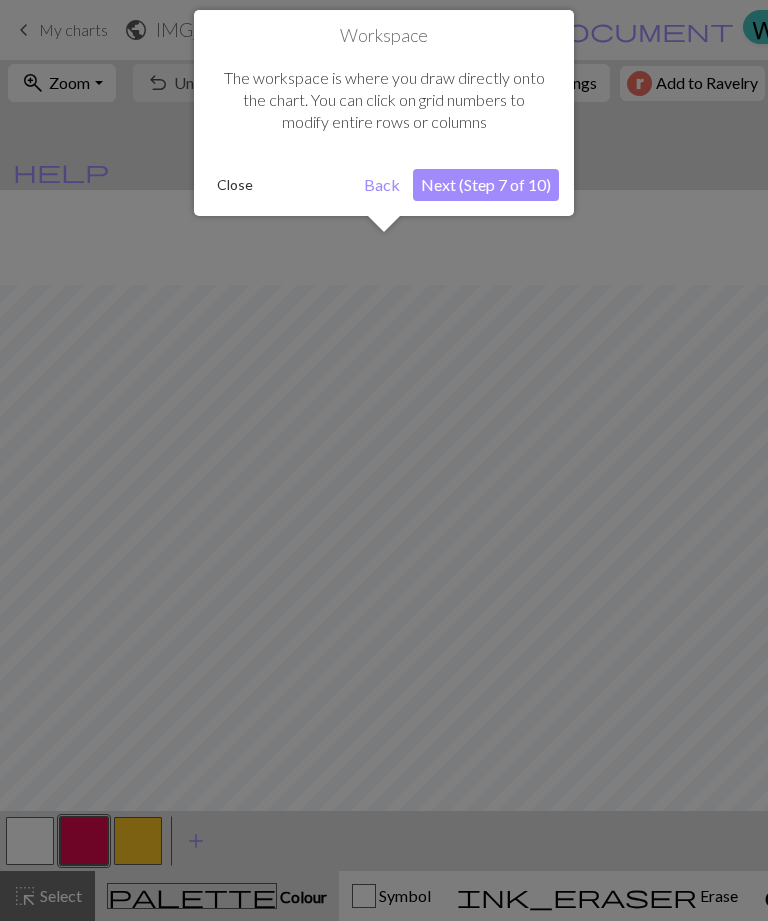 scroll, scrollTop: 114, scrollLeft: 0, axis: vertical 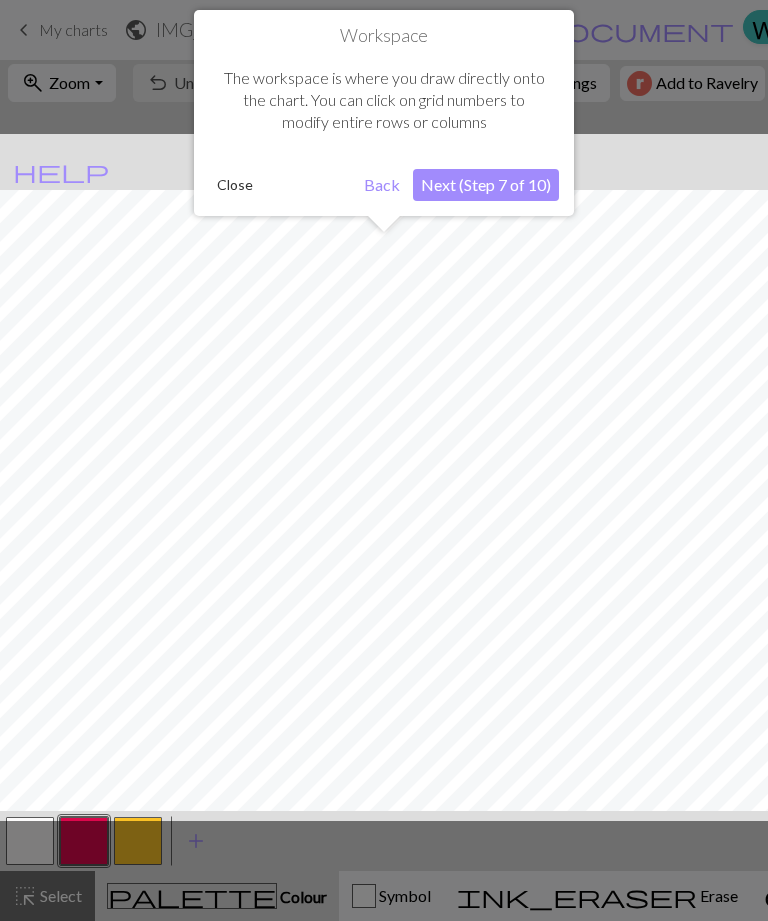 click on "Next (Step 7 of 10)" at bounding box center [486, 185] 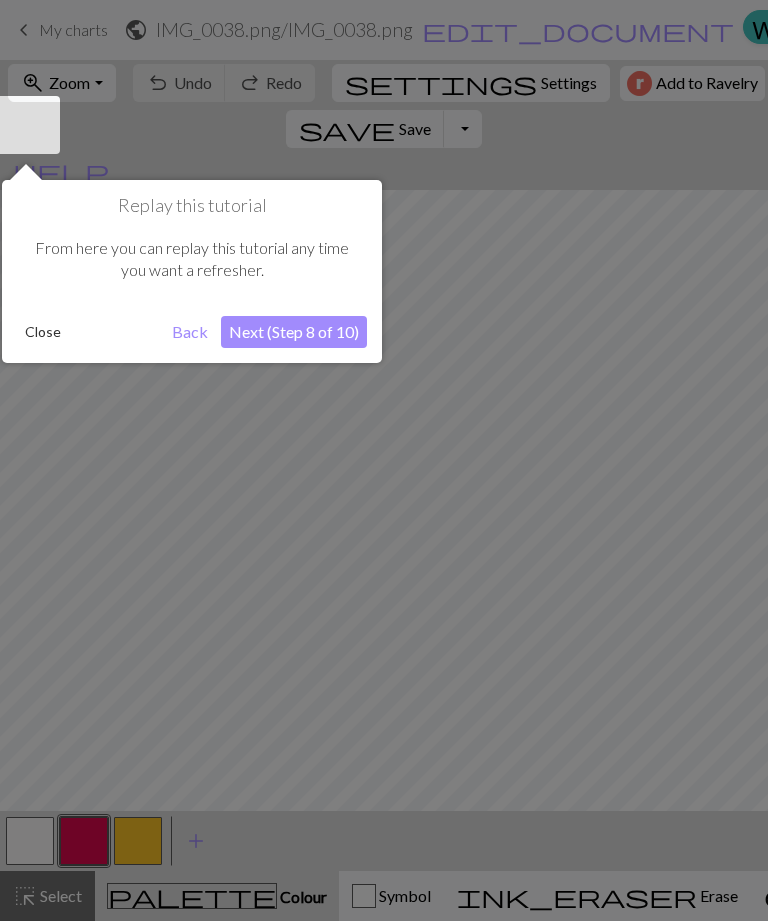 click on "Next (Step 8 of 10)" at bounding box center [294, 332] 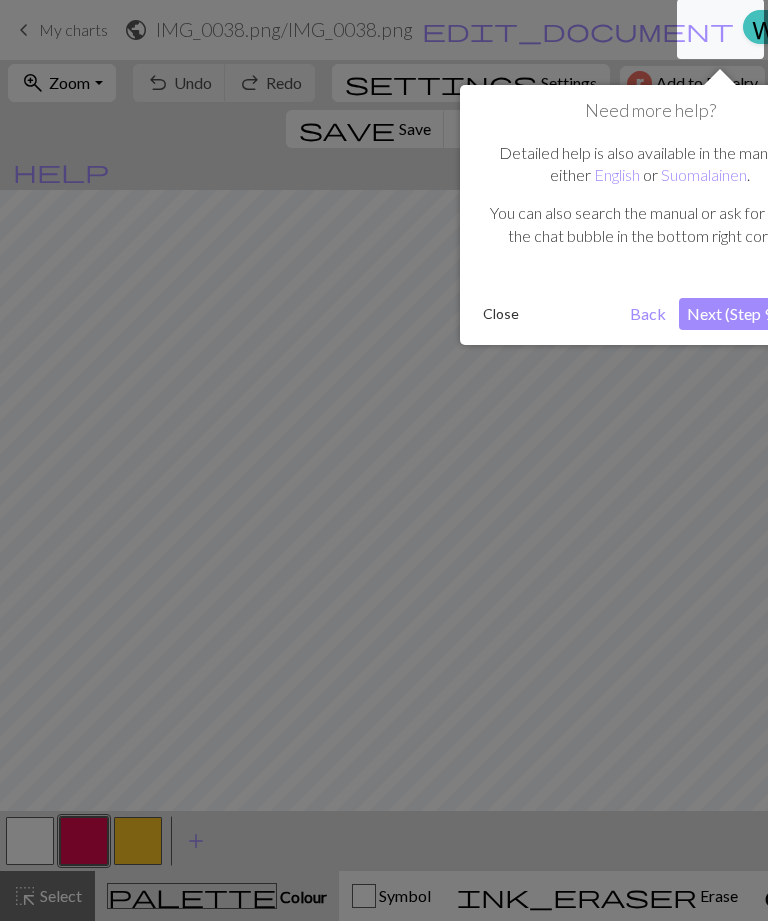 click on "Next (Step 9 of 10)" at bounding box center (752, 314) 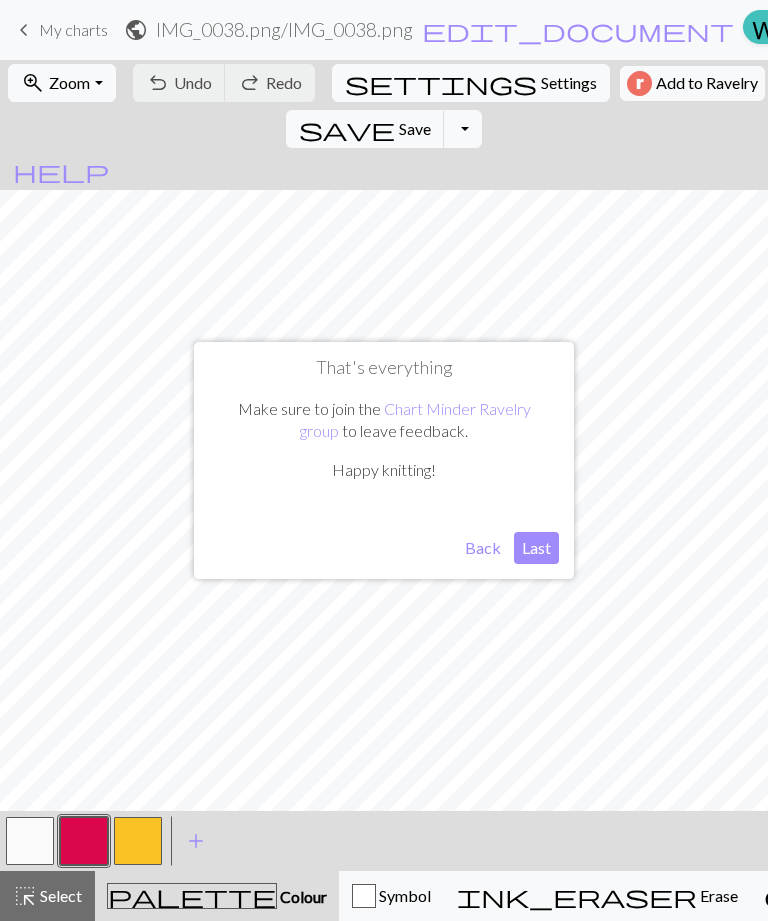 click on "Last" at bounding box center (536, 548) 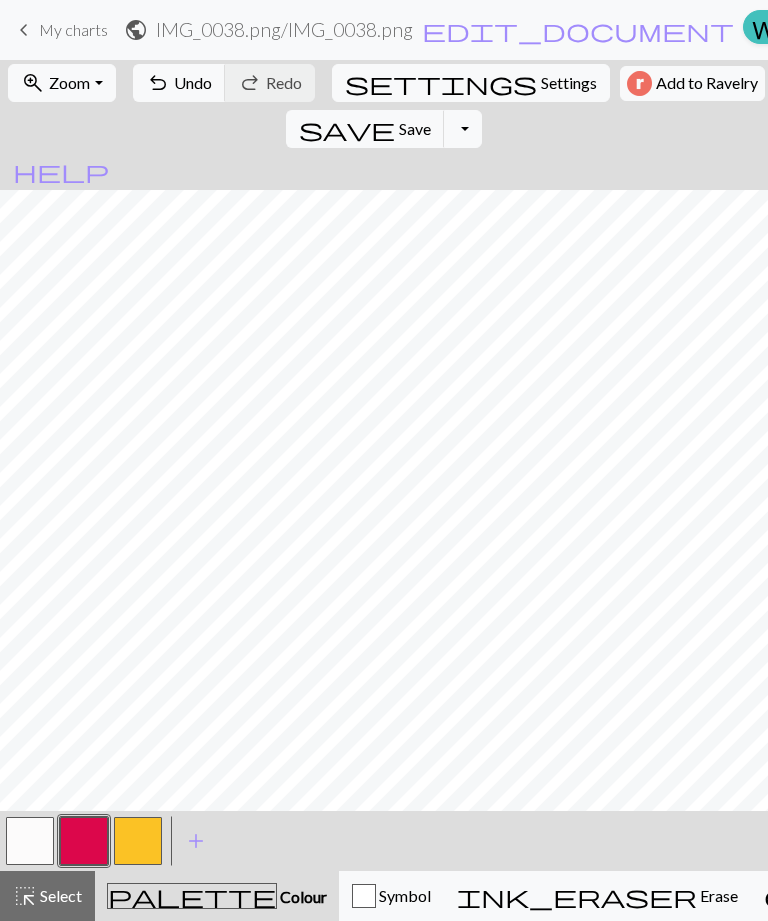 click on "Undo" at bounding box center [193, 82] 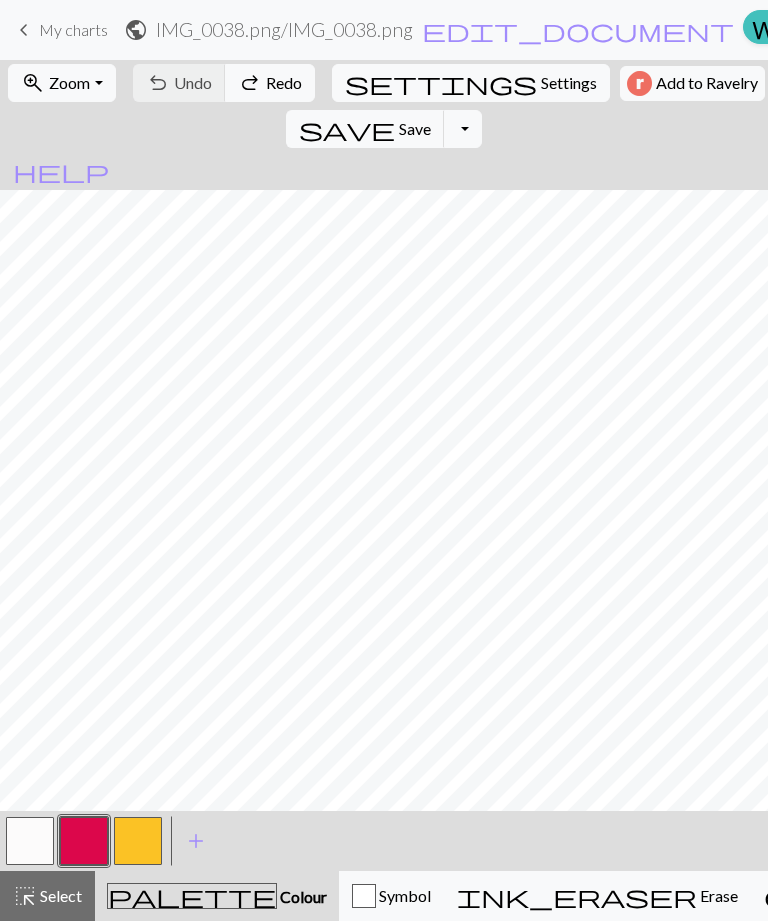 click on "zoom_in Zoom Zoom" at bounding box center (61, 83) 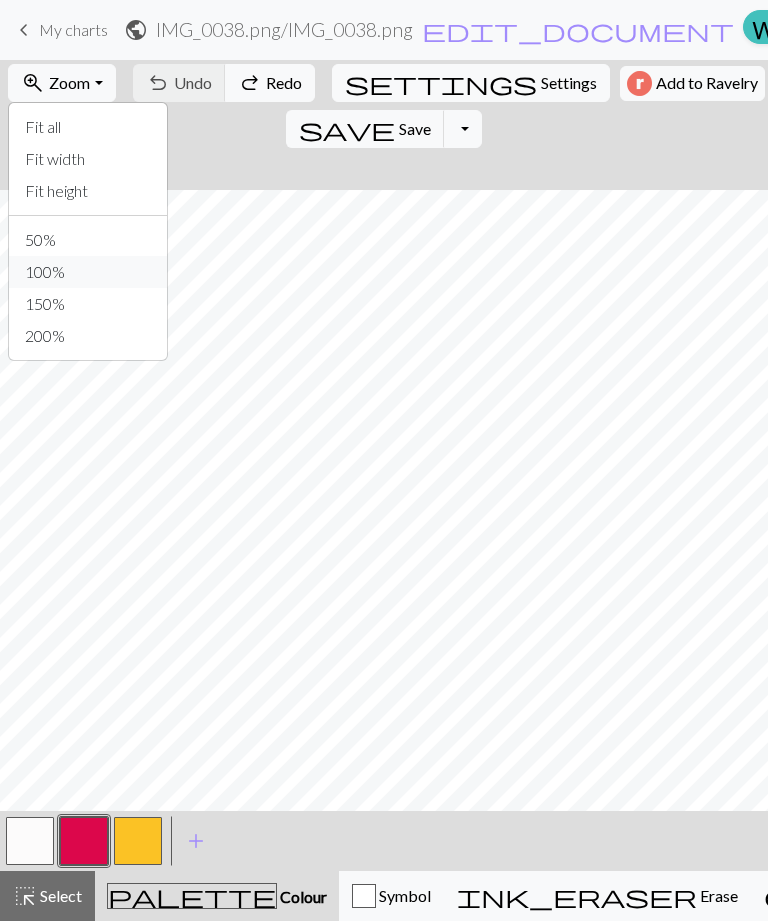click on "100%" at bounding box center [88, 272] 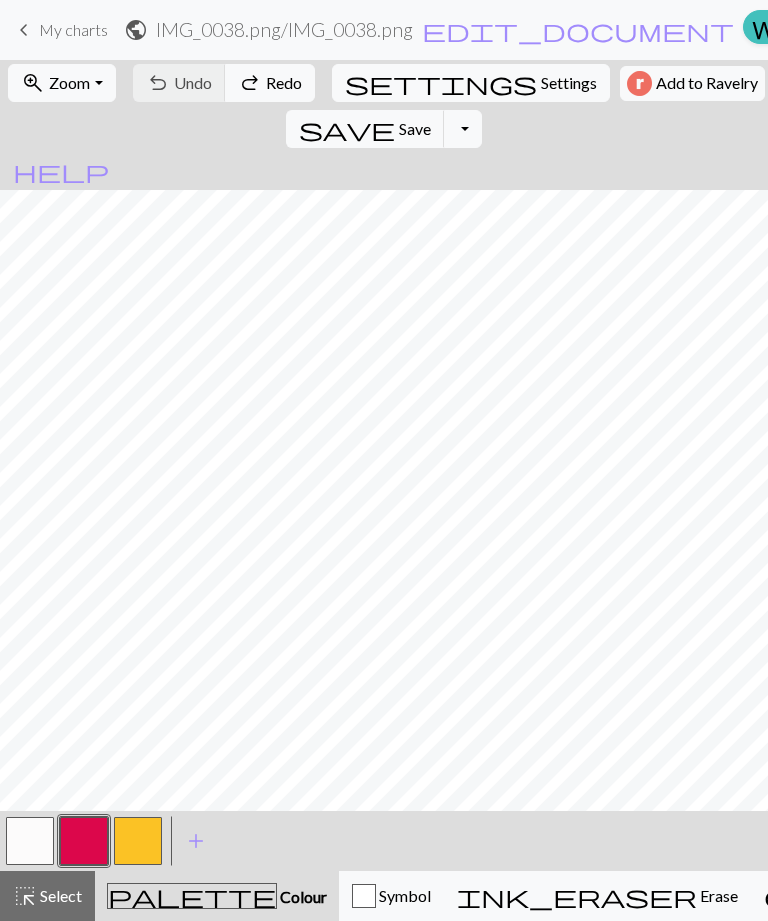 click on "Select" at bounding box center (59, 895) 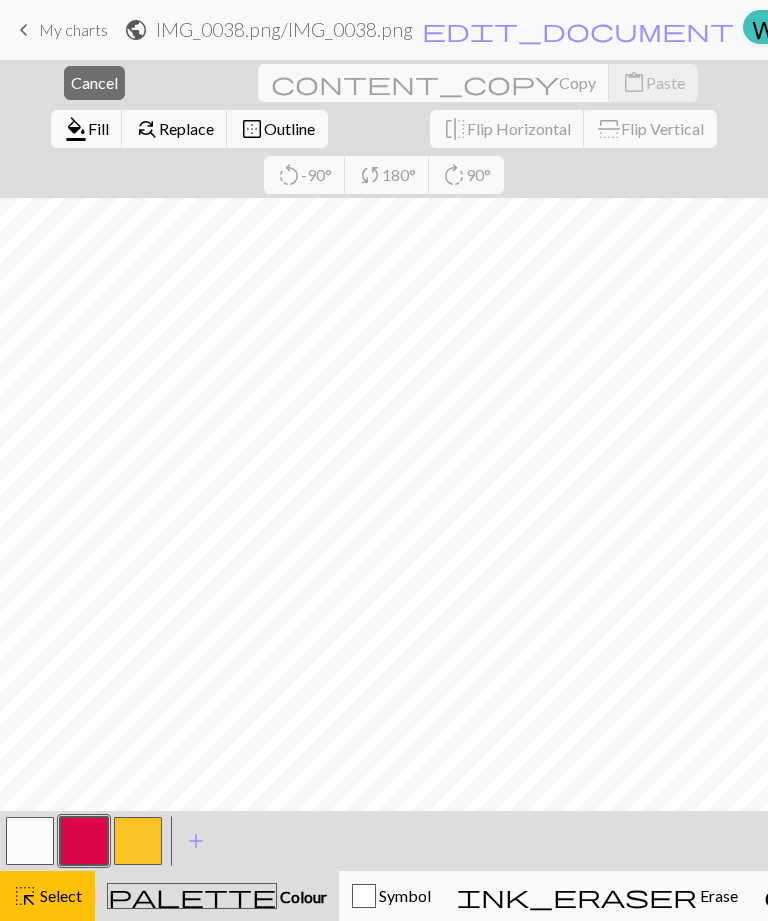 click on "Knitting mode" at bounding box center [1150, 895] 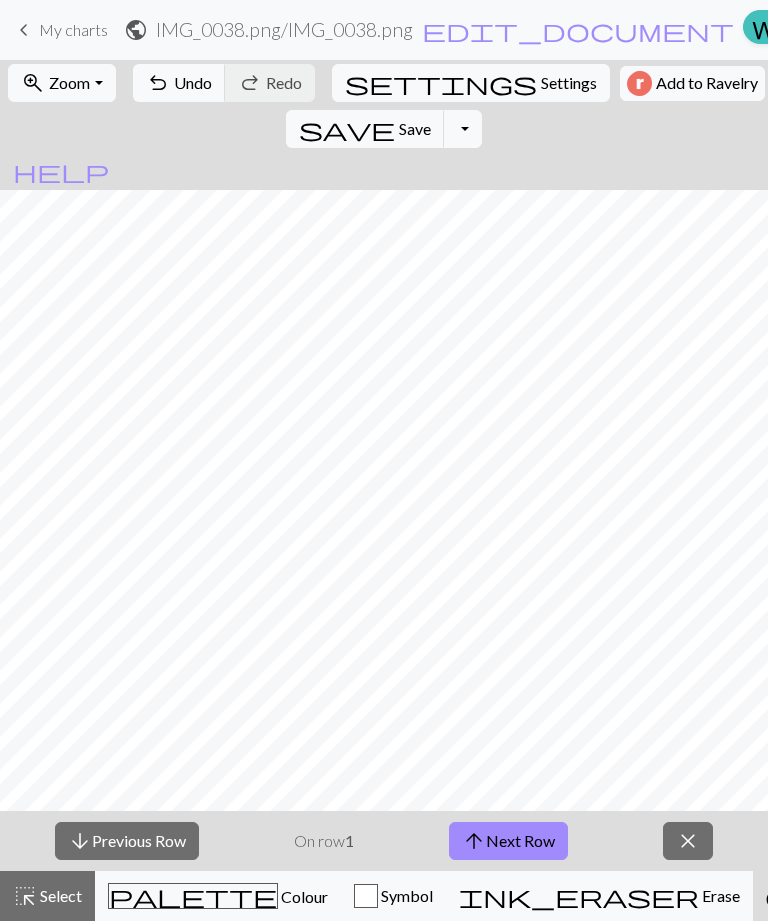 click on "arrow_upward  Next Row" at bounding box center [508, 841] 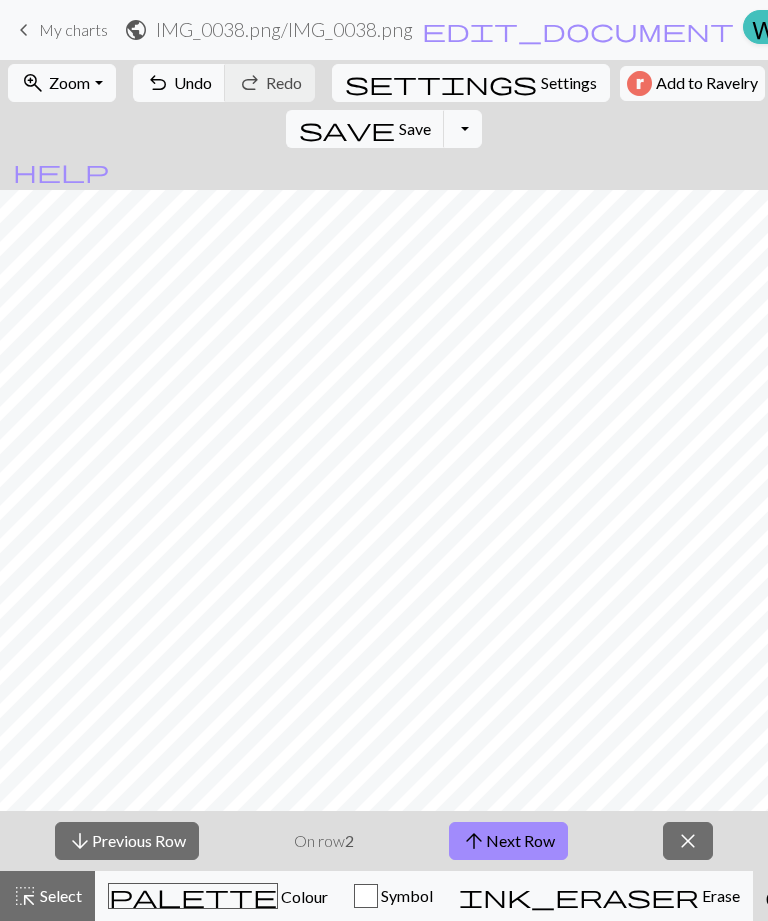 click on "arrow_upward  Next Row" at bounding box center (508, 841) 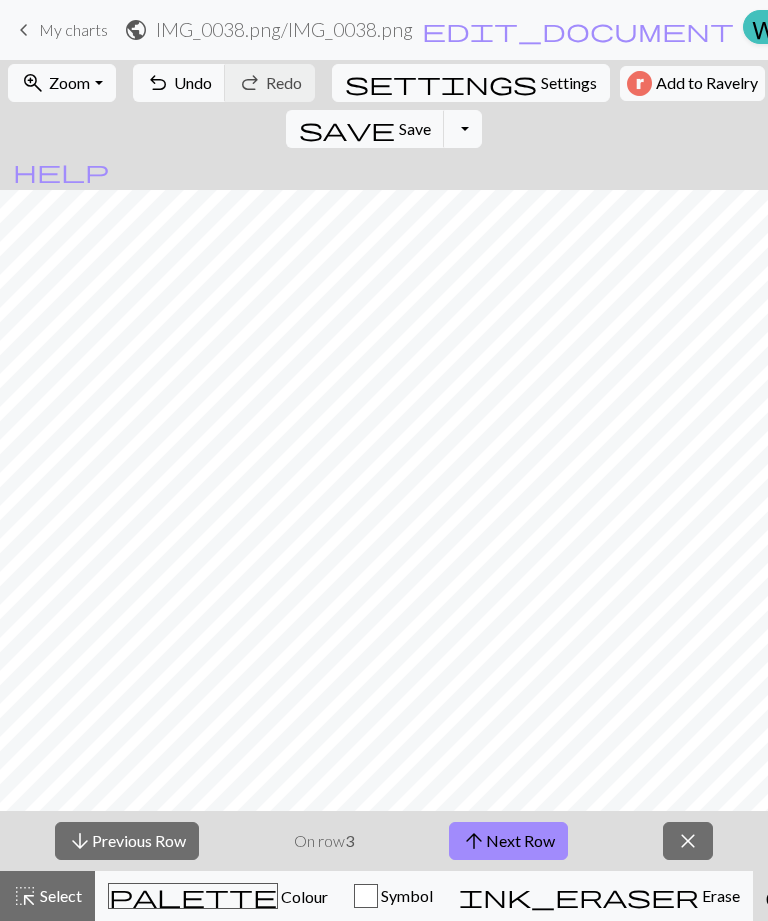 click on "arrow_downward Previous Row" at bounding box center [127, 841] 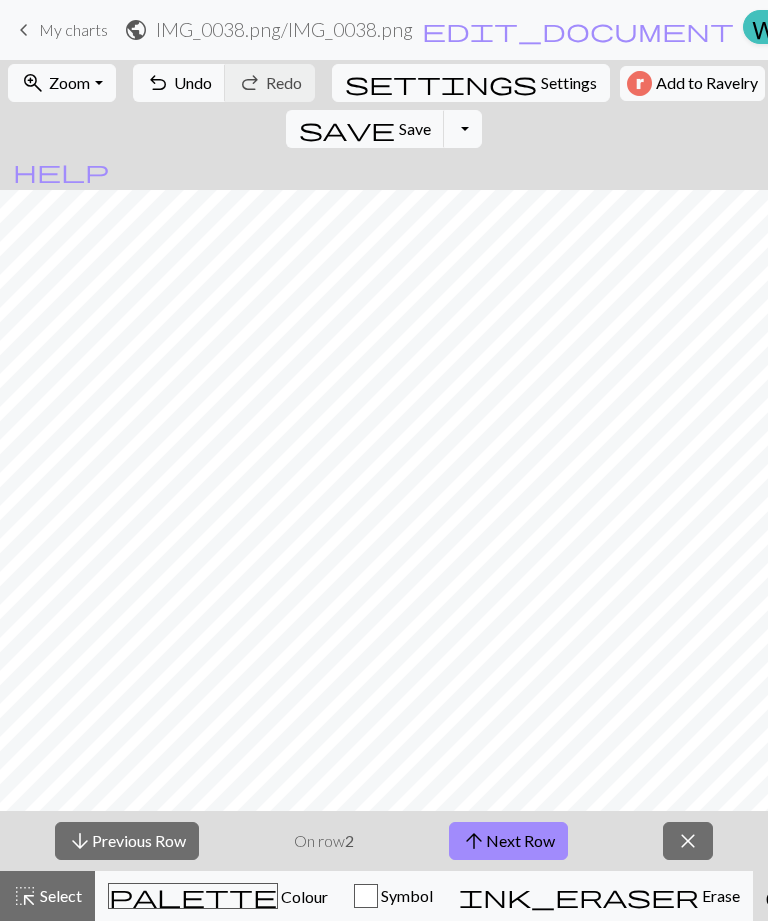 click on "arrow_downward Previous Row On row  2 arrow_upward  Next Row close" at bounding box center [384, 841] 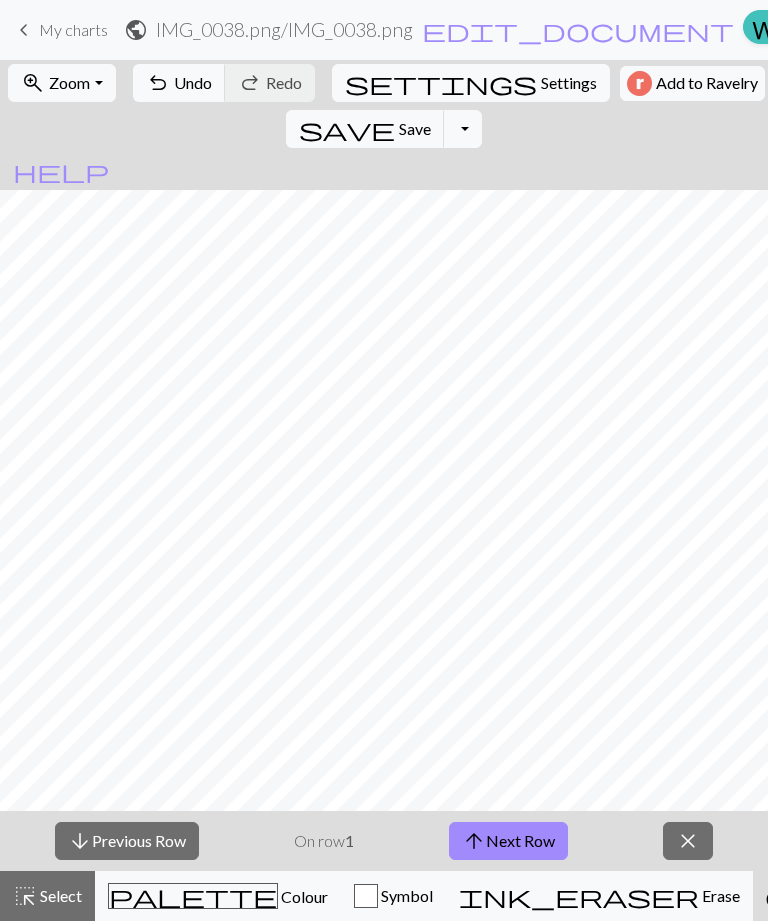 click on "arrow_downward Previous Row" at bounding box center (127, 841) 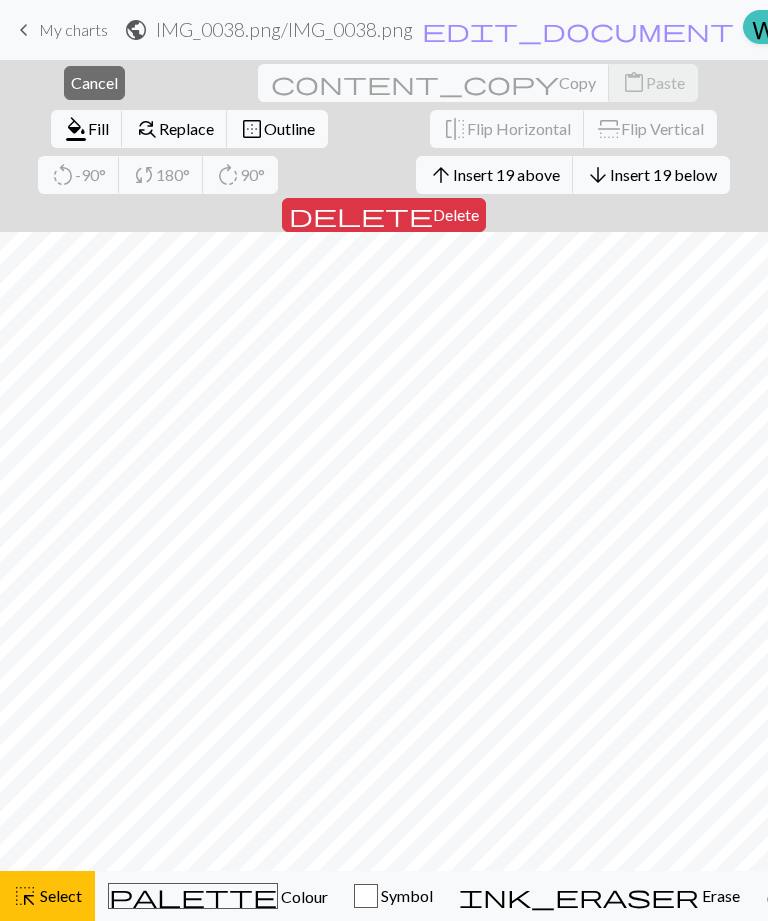 click on "keyboard_arrow_left   My charts" at bounding box center (60, 30) 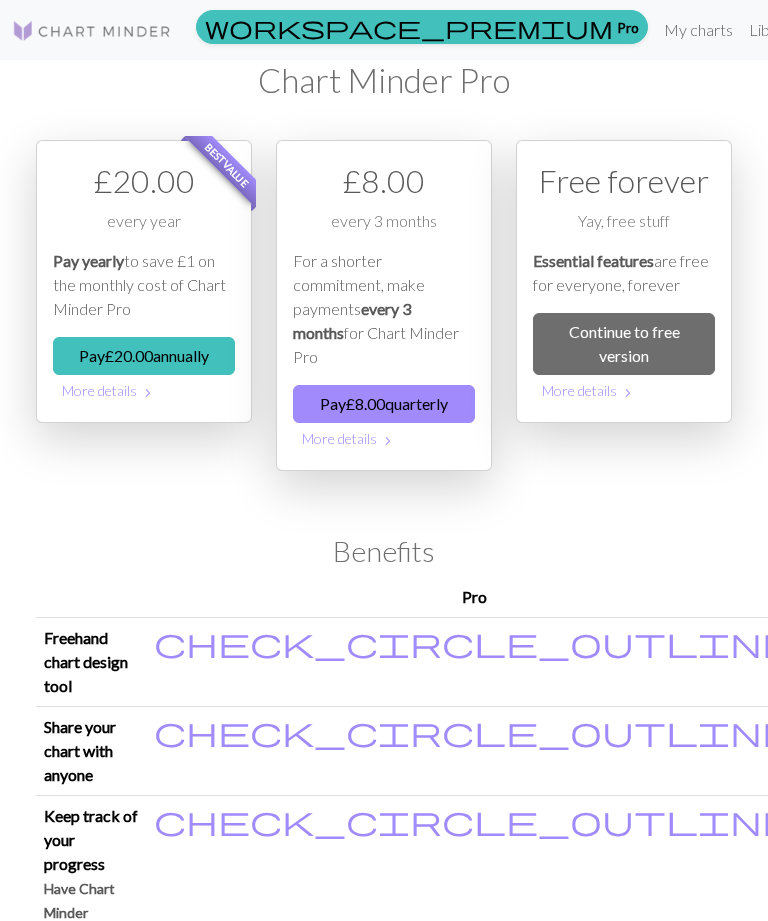click on "My charts" at bounding box center (698, 30) 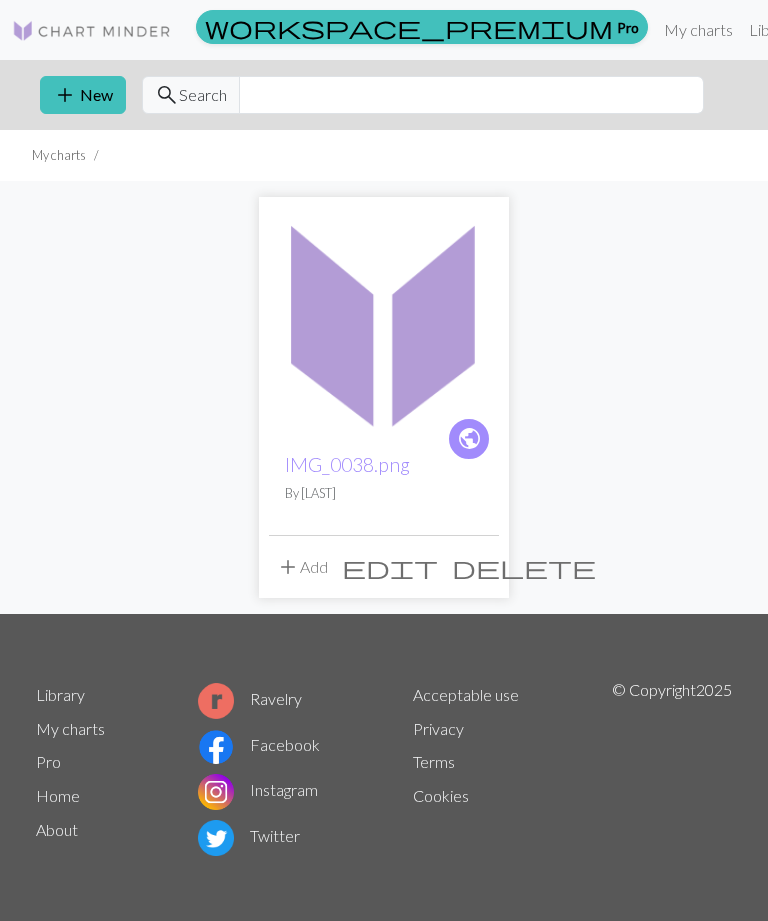 click at bounding box center [384, 322] 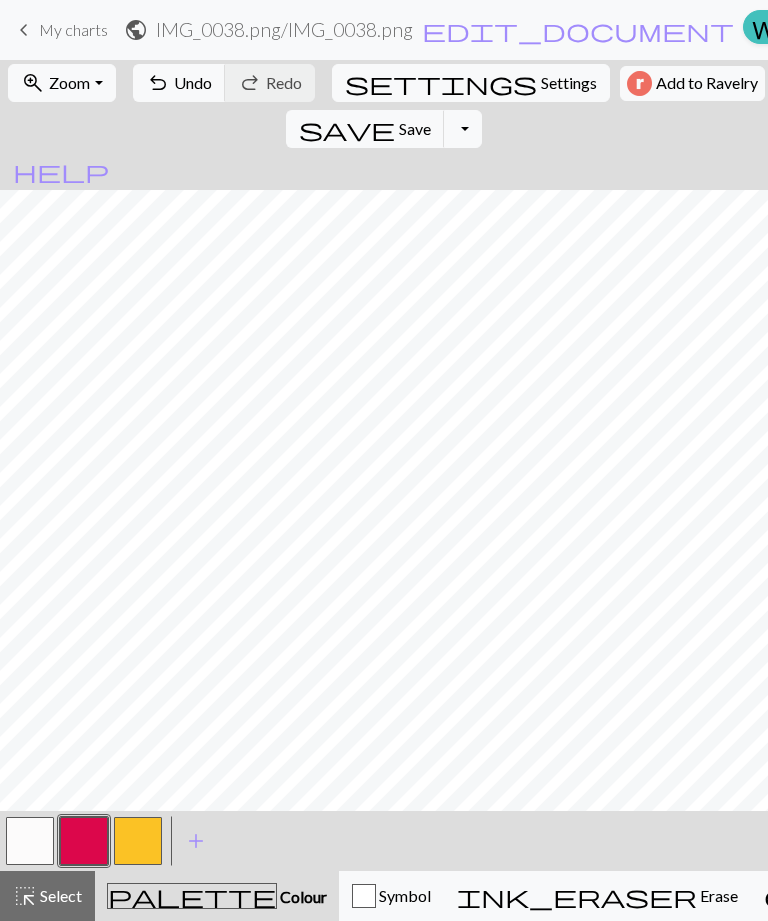 click on "undo Undo Undo" at bounding box center [179, 83] 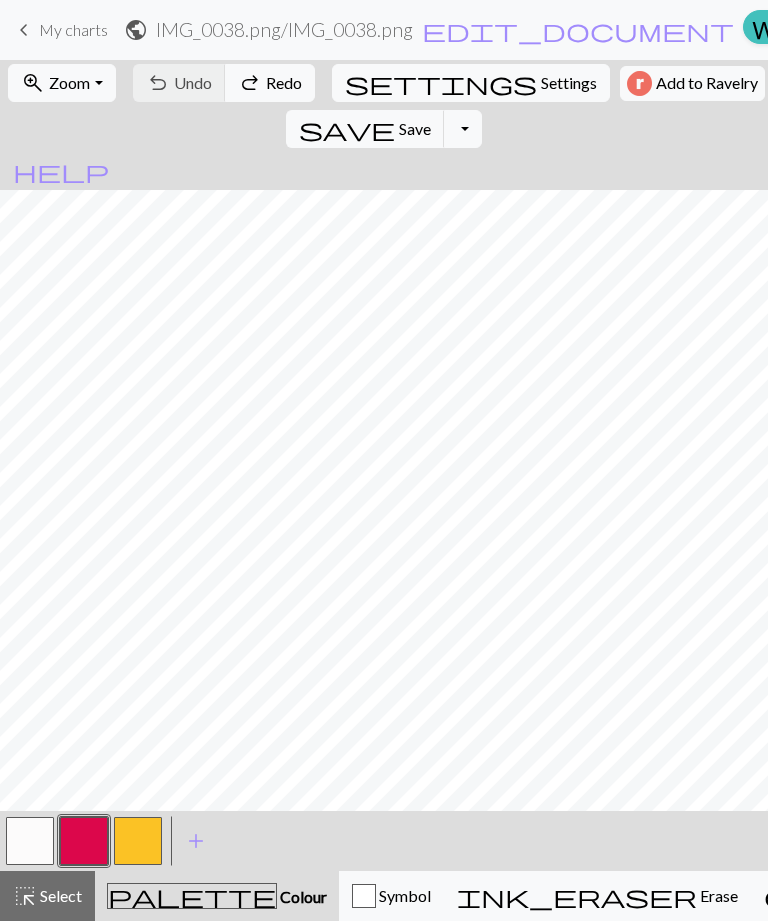 click on "Toggle Dropdown" at bounding box center (463, 129) 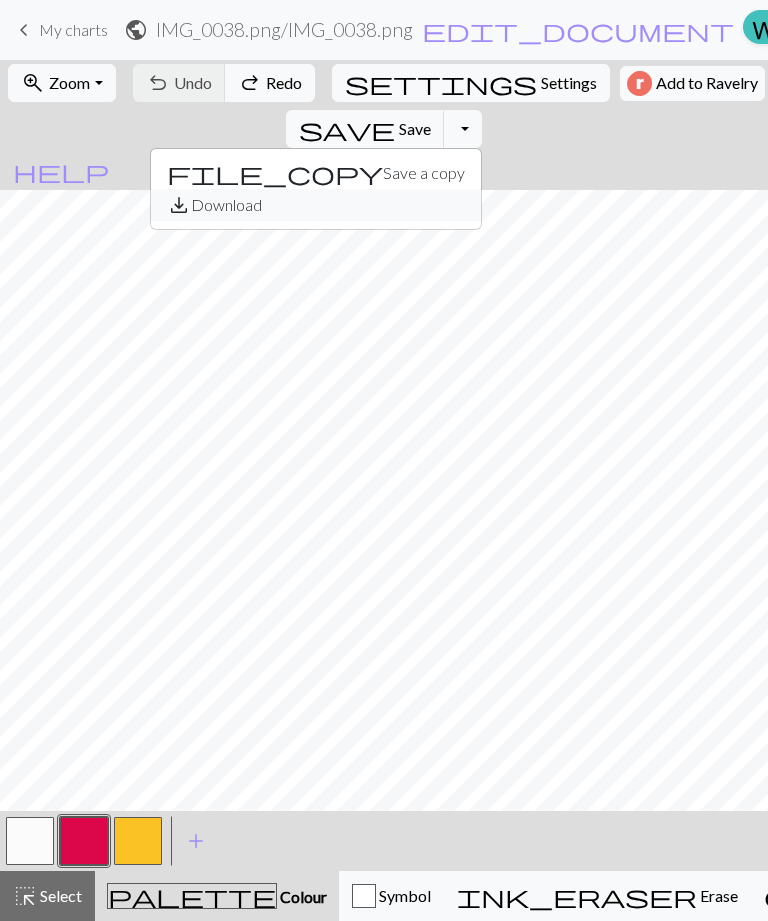 click on "save_alt  Download" at bounding box center [316, 205] 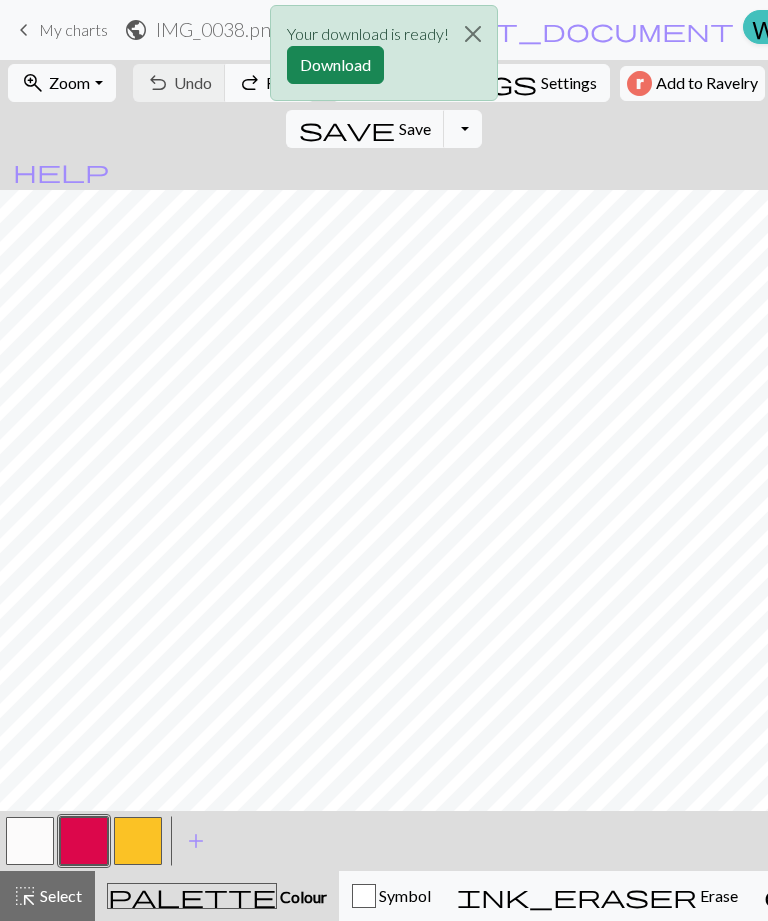 click on "Download" at bounding box center [335, 65] 